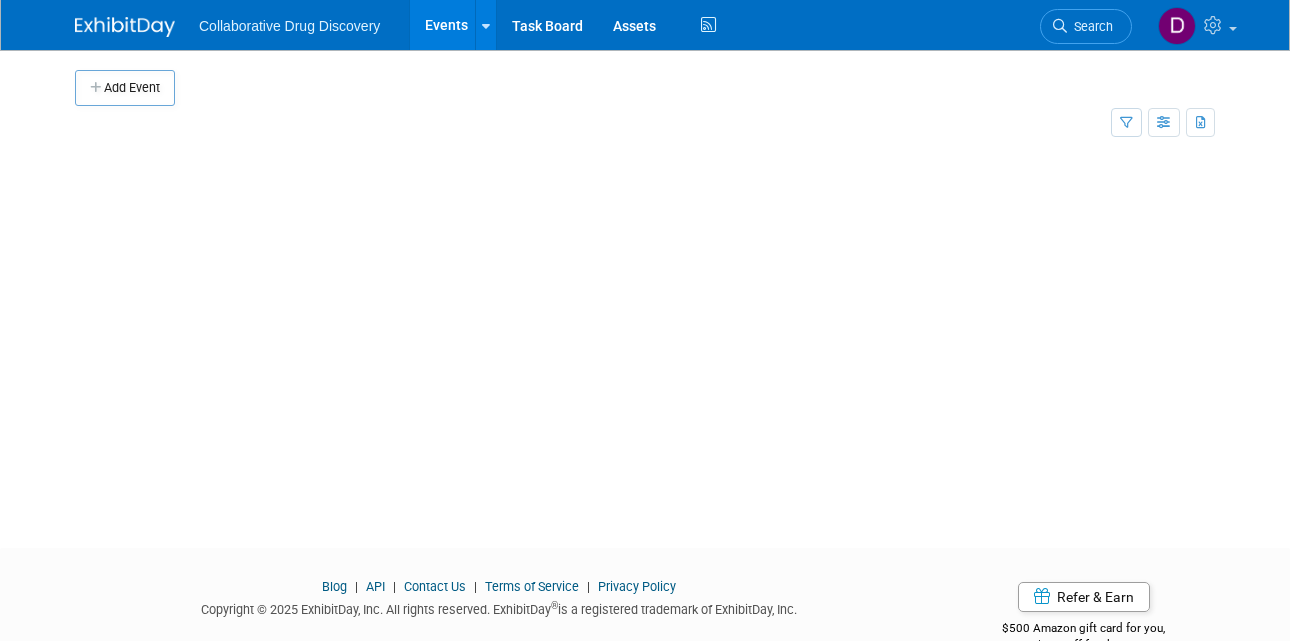 scroll, scrollTop: 0, scrollLeft: 0, axis: both 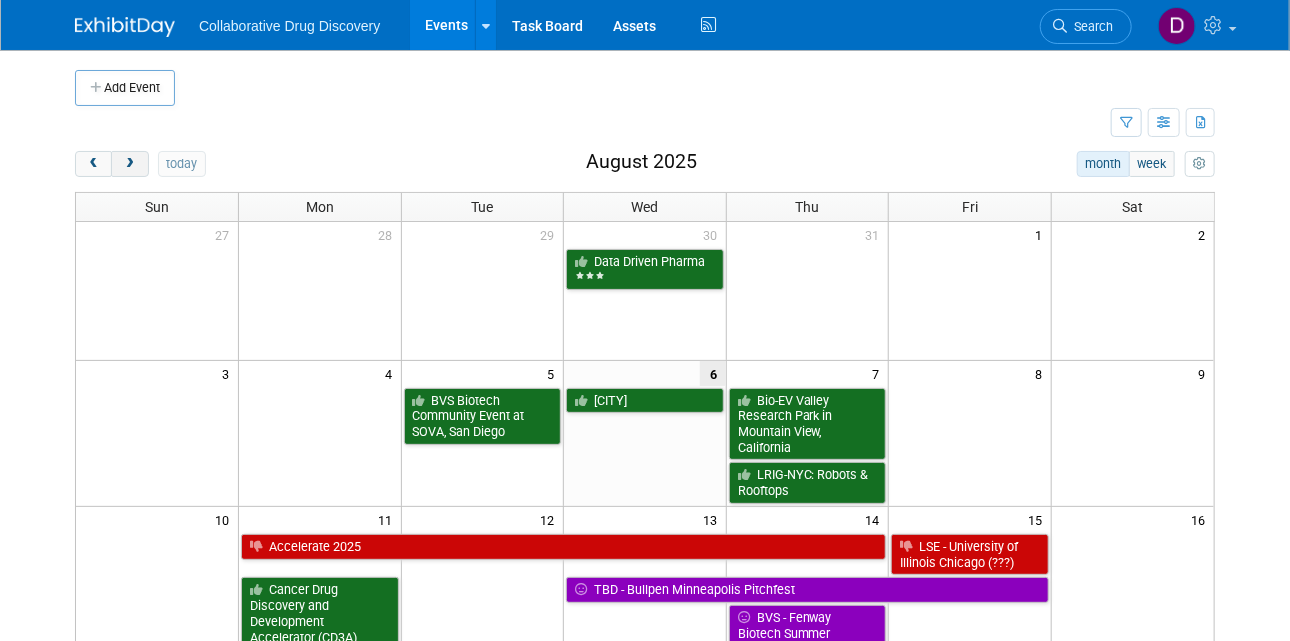 click at bounding box center [129, 164] 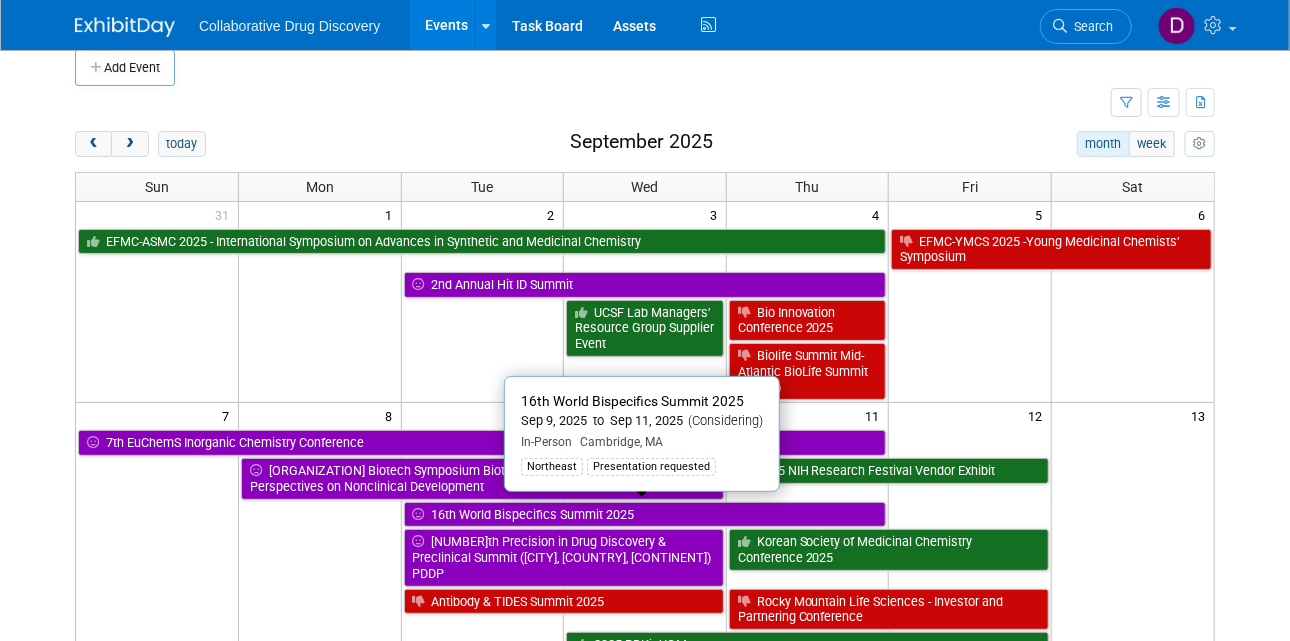 scroll, scrollTop: 183, scrollLeft: 0, axis: vertical 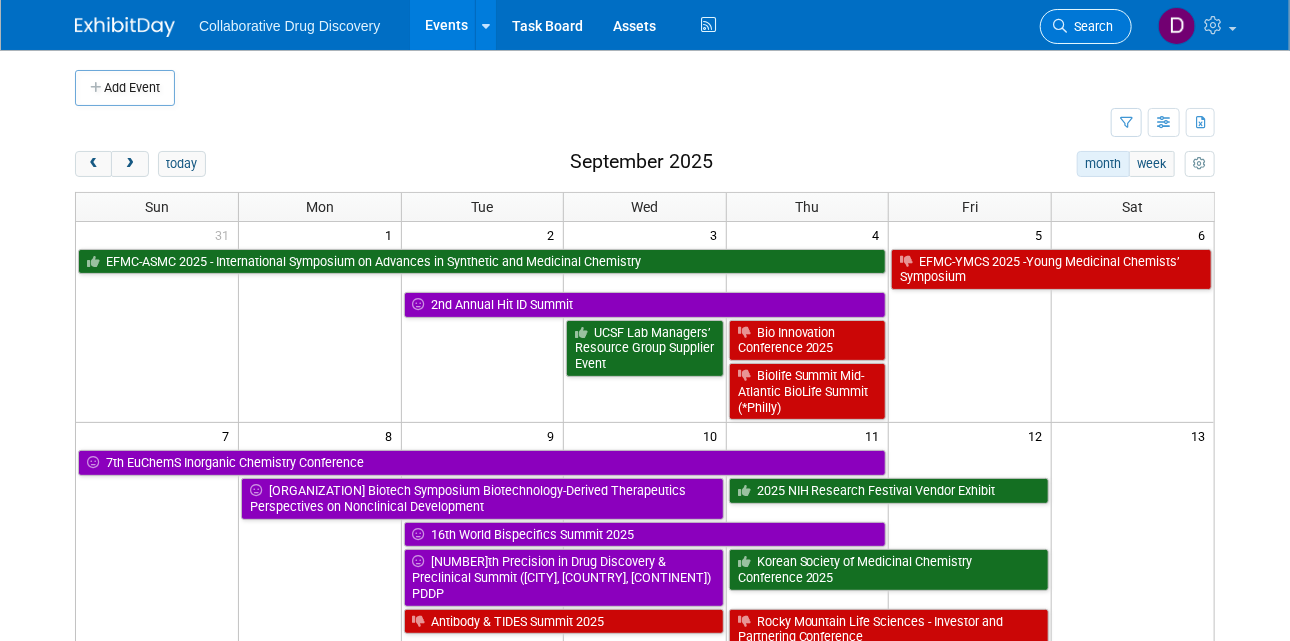 click on "Search" at bounding box center (1090, 26) 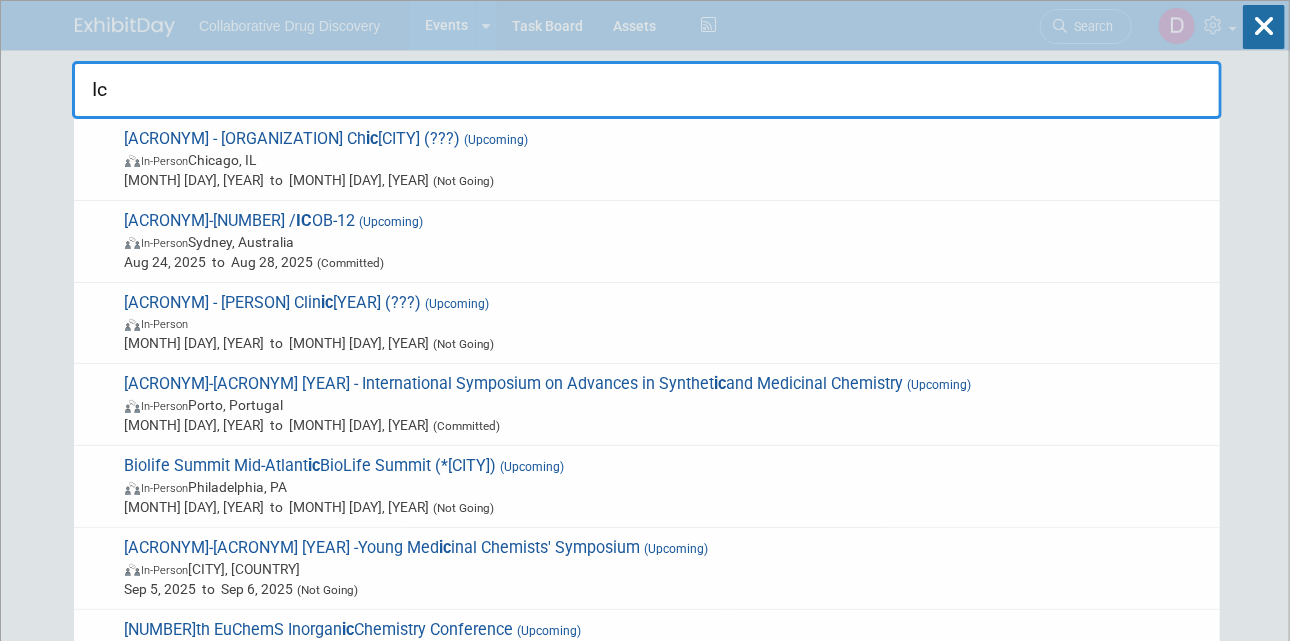 type on "Ic3" 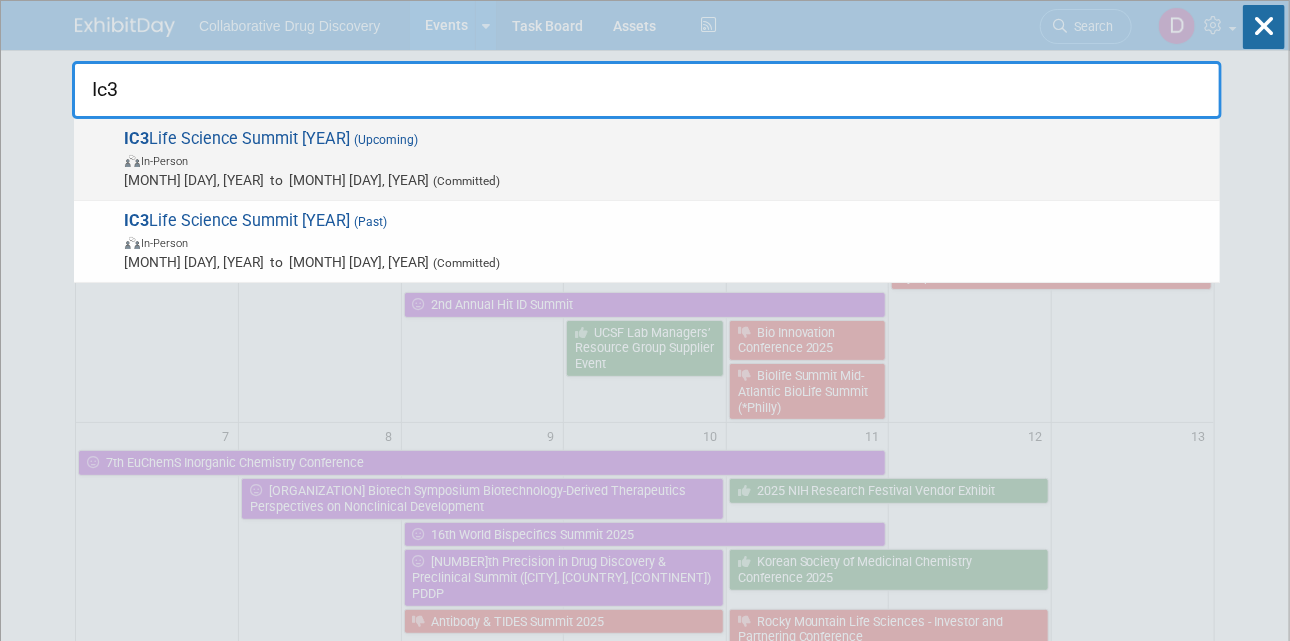 click on "[MONTH] [DAY], [YEAR]  to  [MONTH] [DAY], [YEAR]  (Committed)" at bounding box center [667, 180] 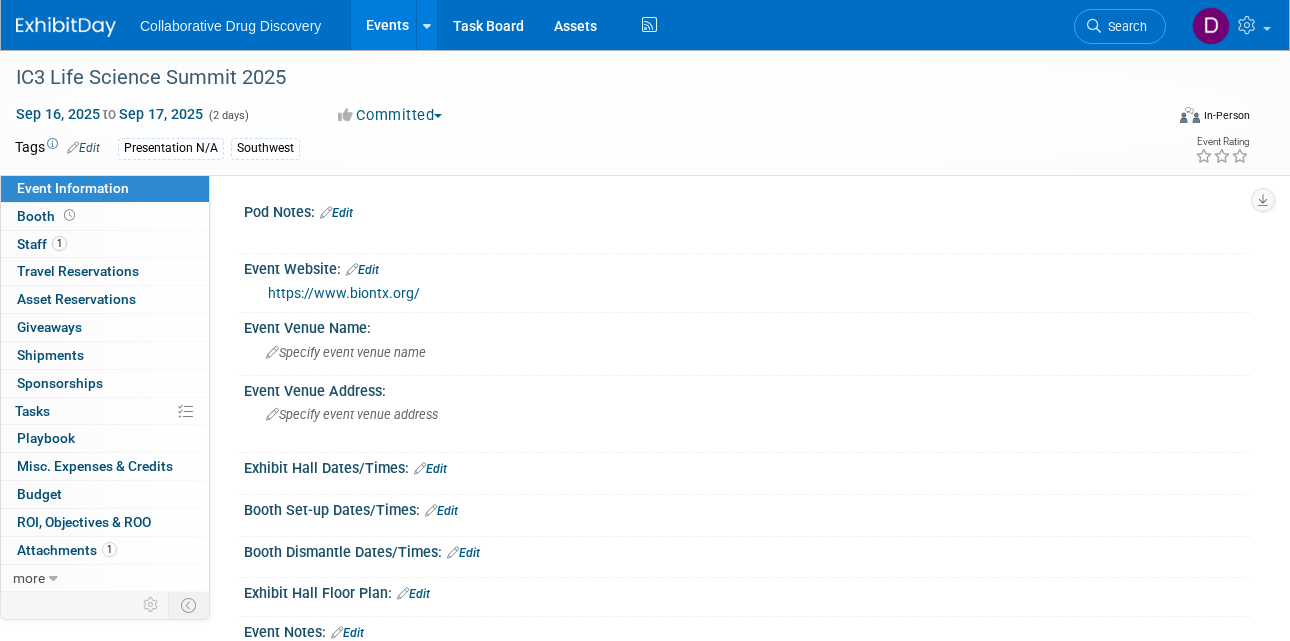 scroll, scrollTop: 0, scrollLeft: 0, axis: both 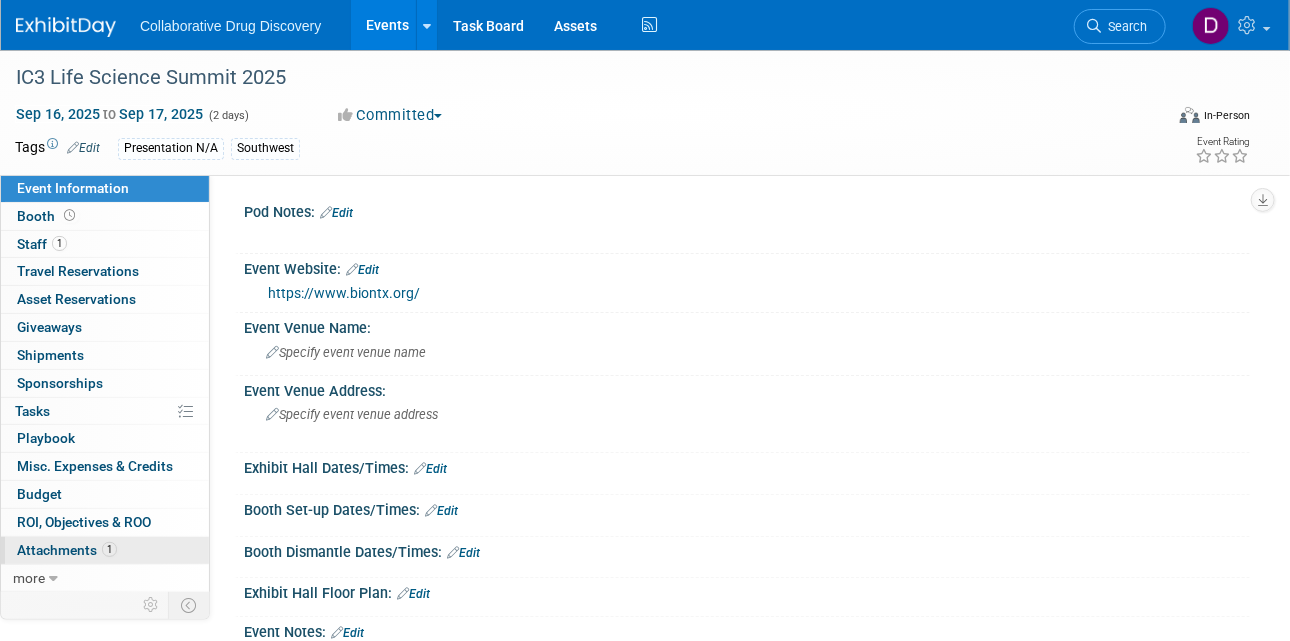 click on "Attachments 1" at bounding box center (67, 550) 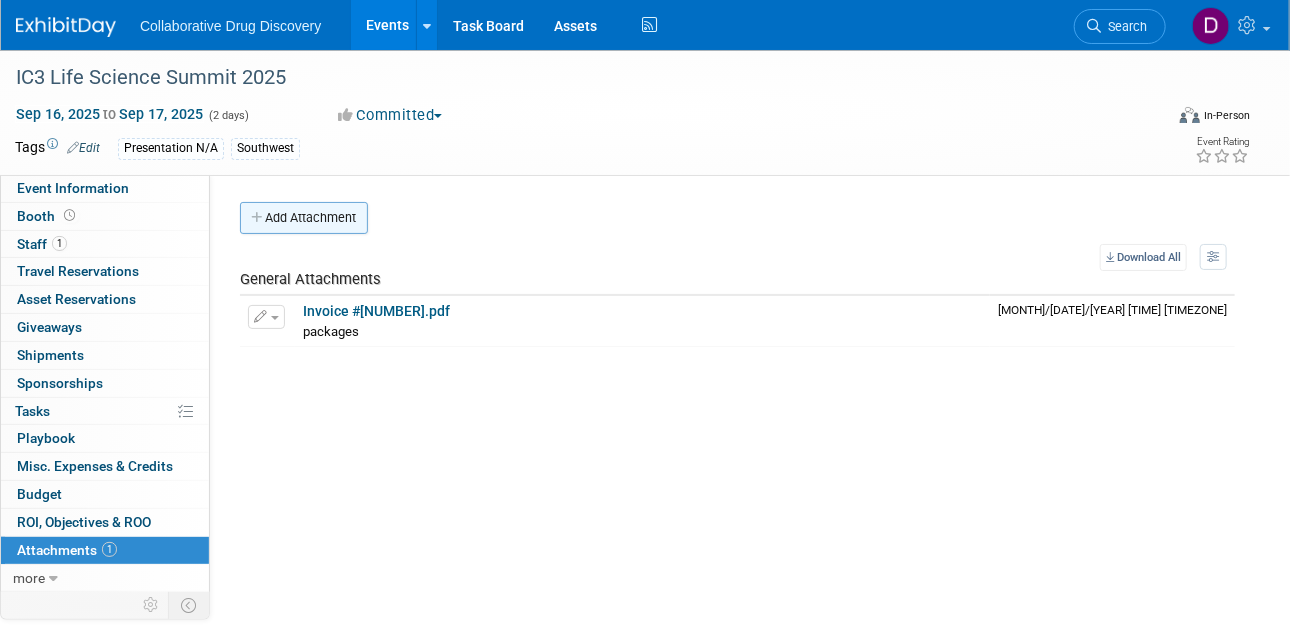 click on "Add Attachment" at bounding box center (304, 218) 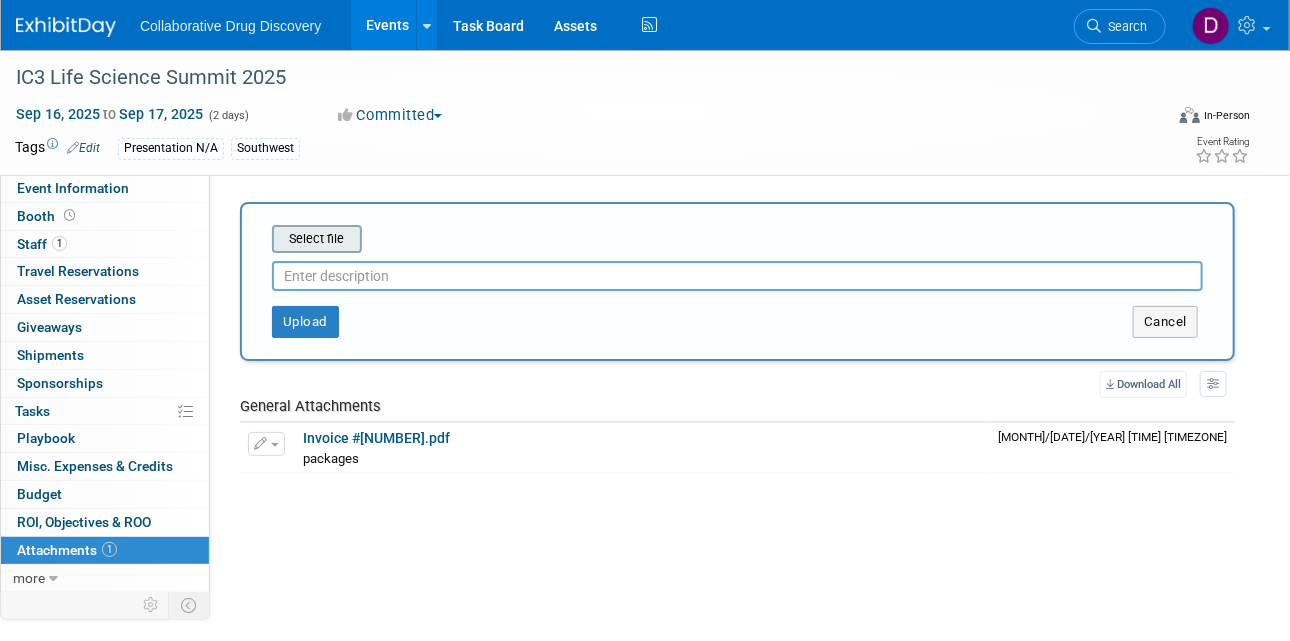 click at bounding box center [241, 239] 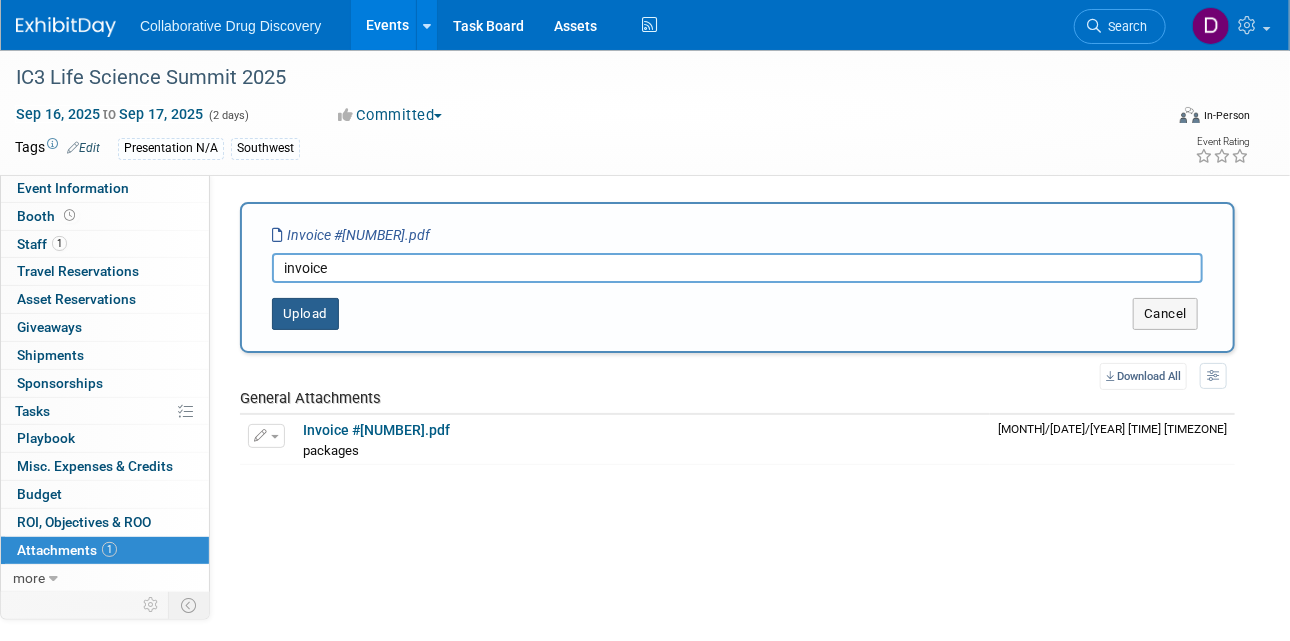 type on "invoice" 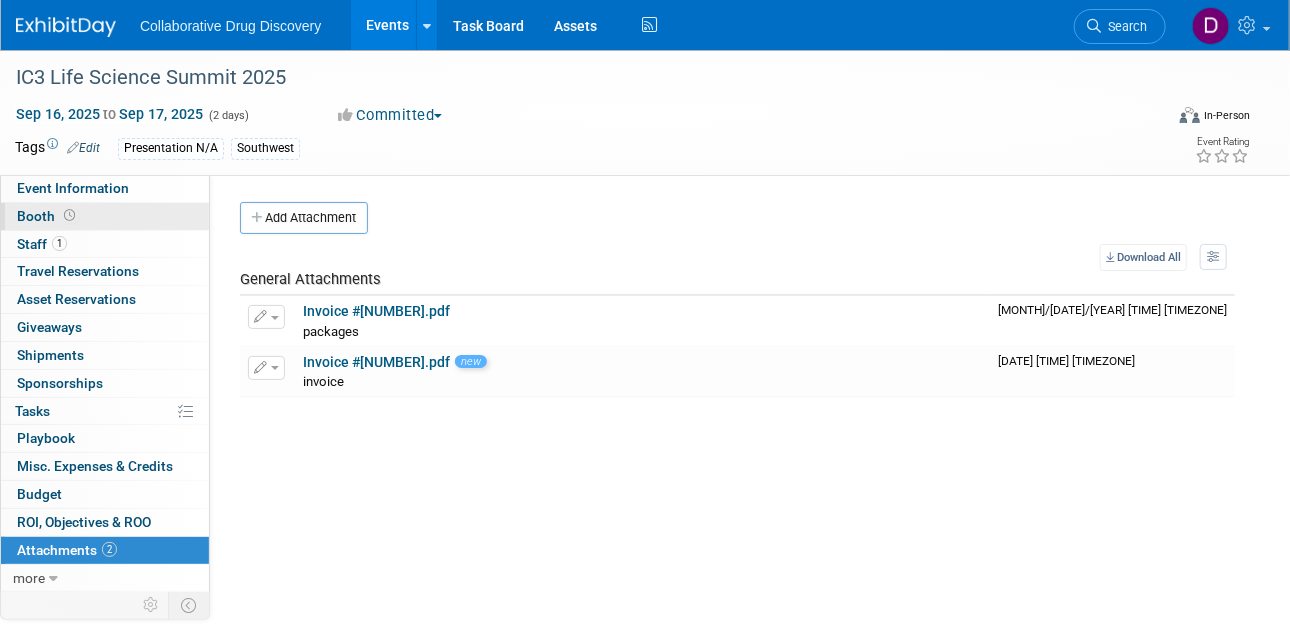 click on "Booth" at bounding box center (105, 216) 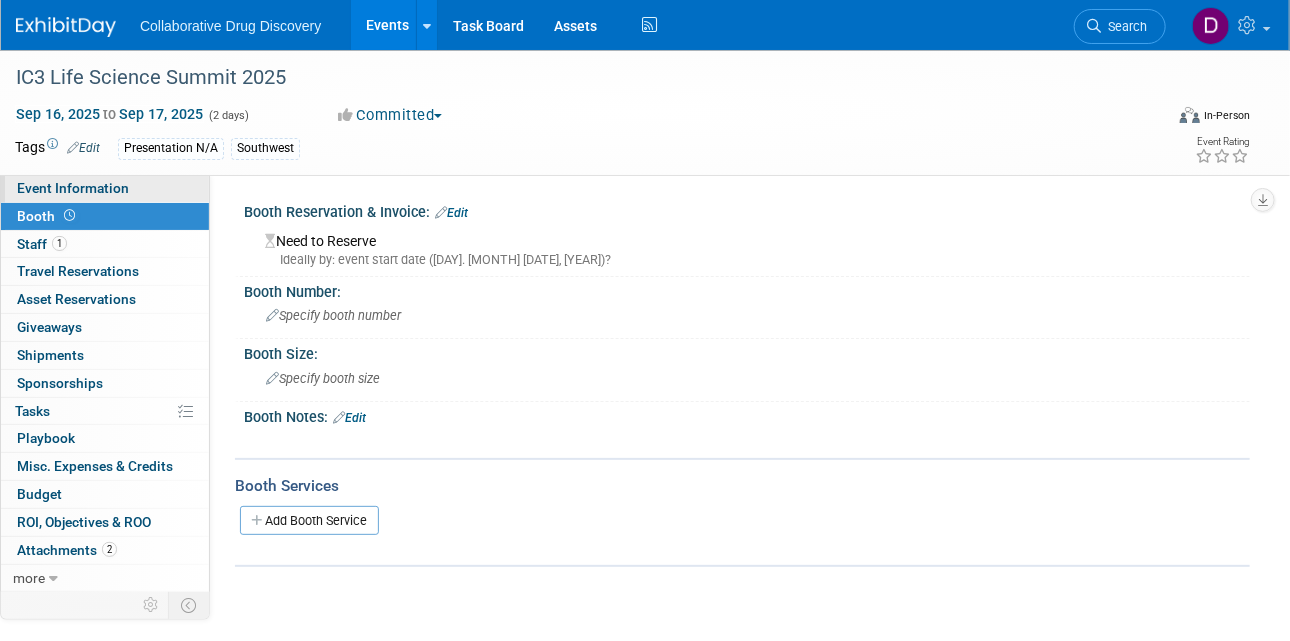 click on "Event Information" at bounding box center [73, 188] 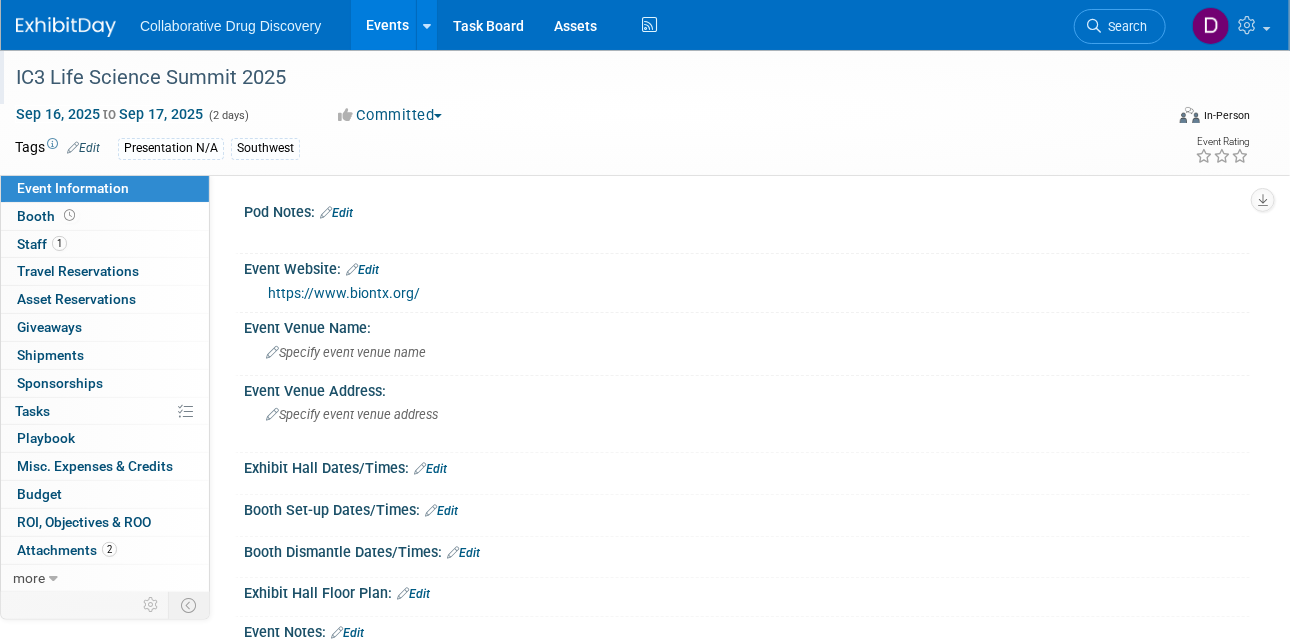 click on "IC3 Life Science Summit 2025" at bounding box center [577, 78] 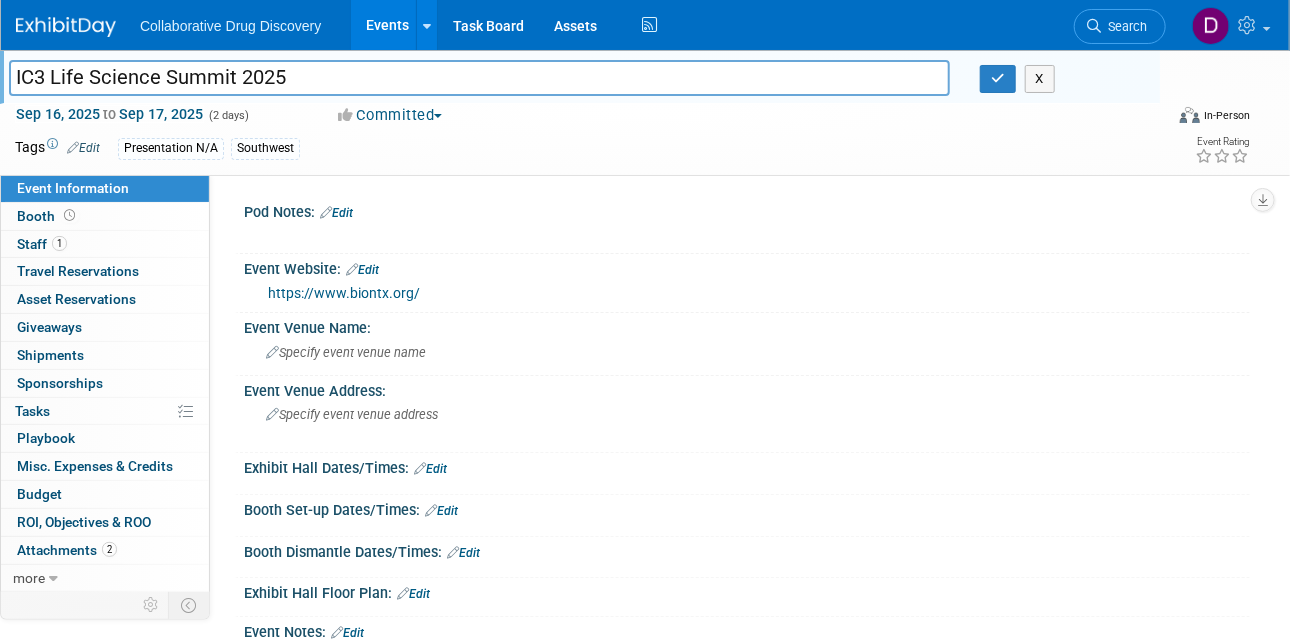 click on "IC3 Life Science Summit 2025" at bounding box center [479, 77] 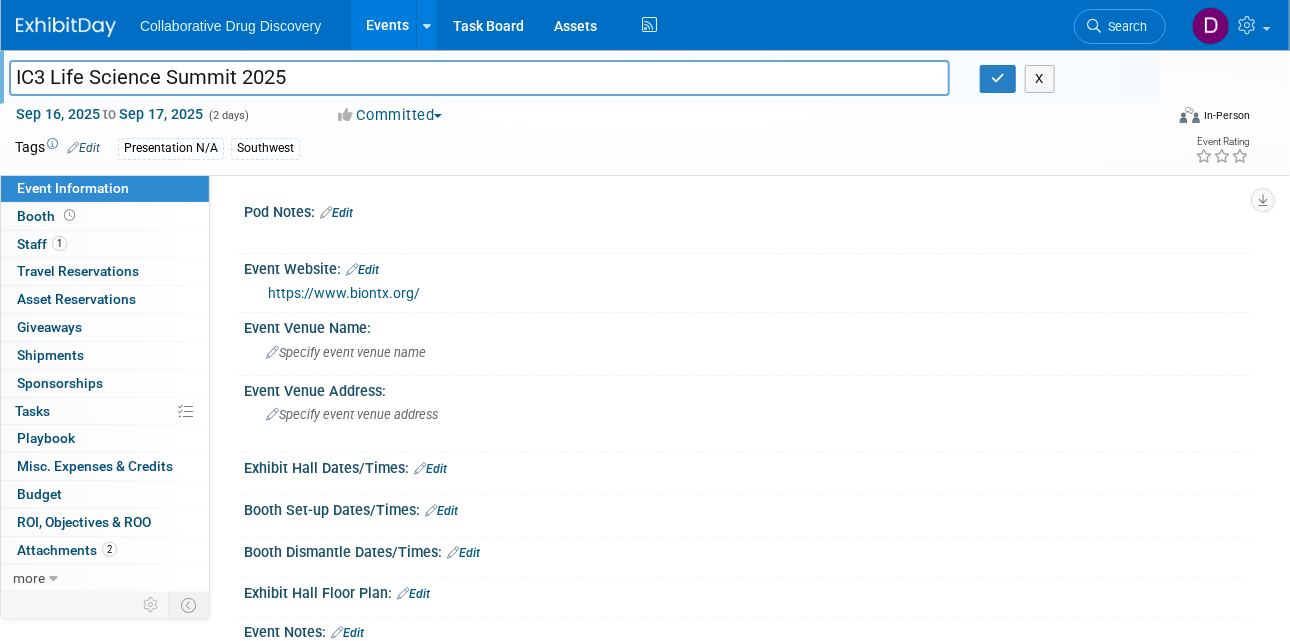 scroll, scrollTop: 281, scrollLeft: 0, axis: vertical 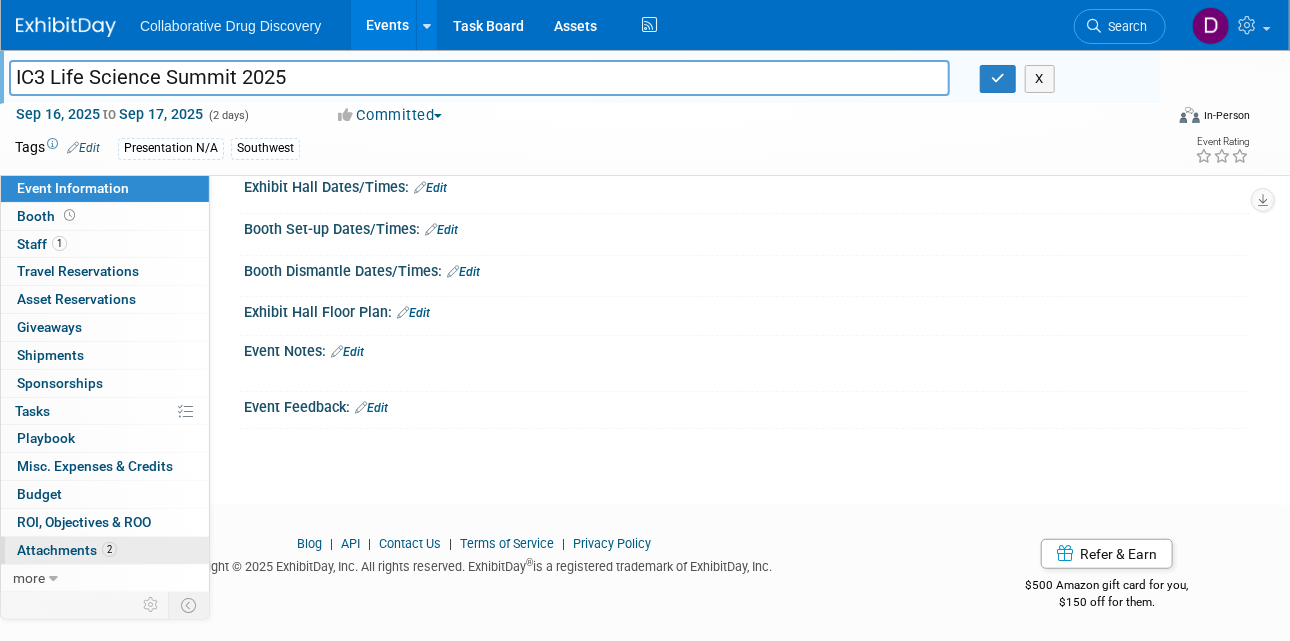 click on "2
Attachments 2" at bounding box center [105, 550] 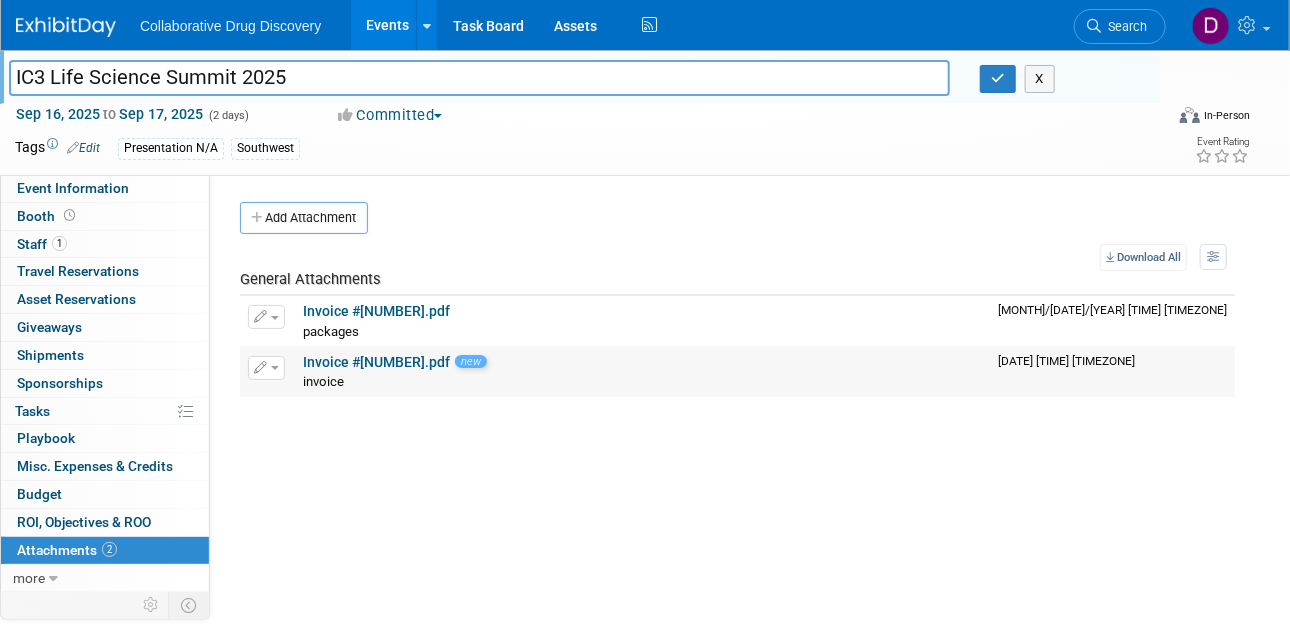 click on "Invoice #3192.pdf" at bounding box center [376, 362] 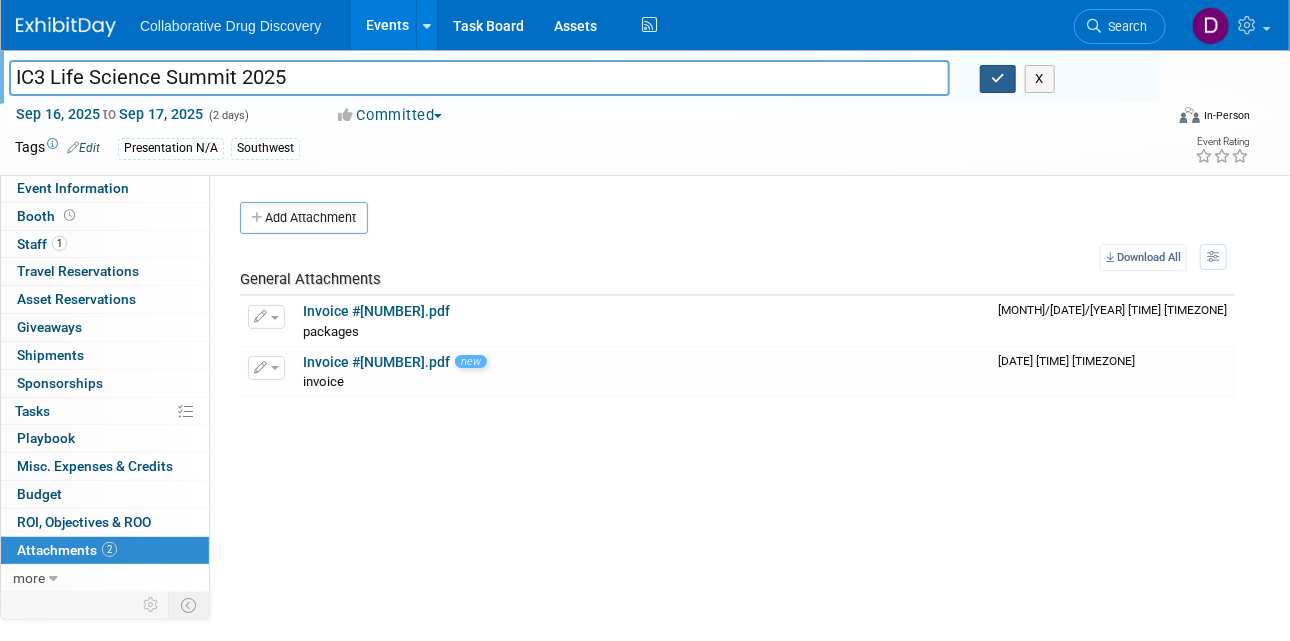 click at bounding box center (998, 79) 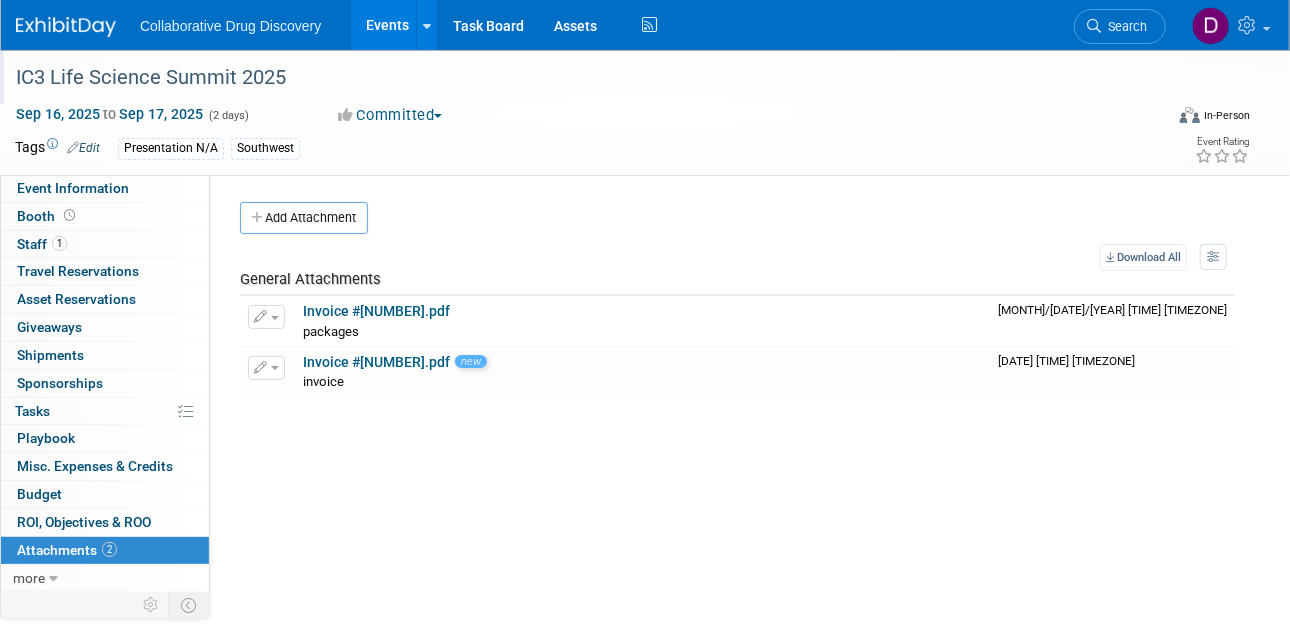 click at bounding box center (66, 27) 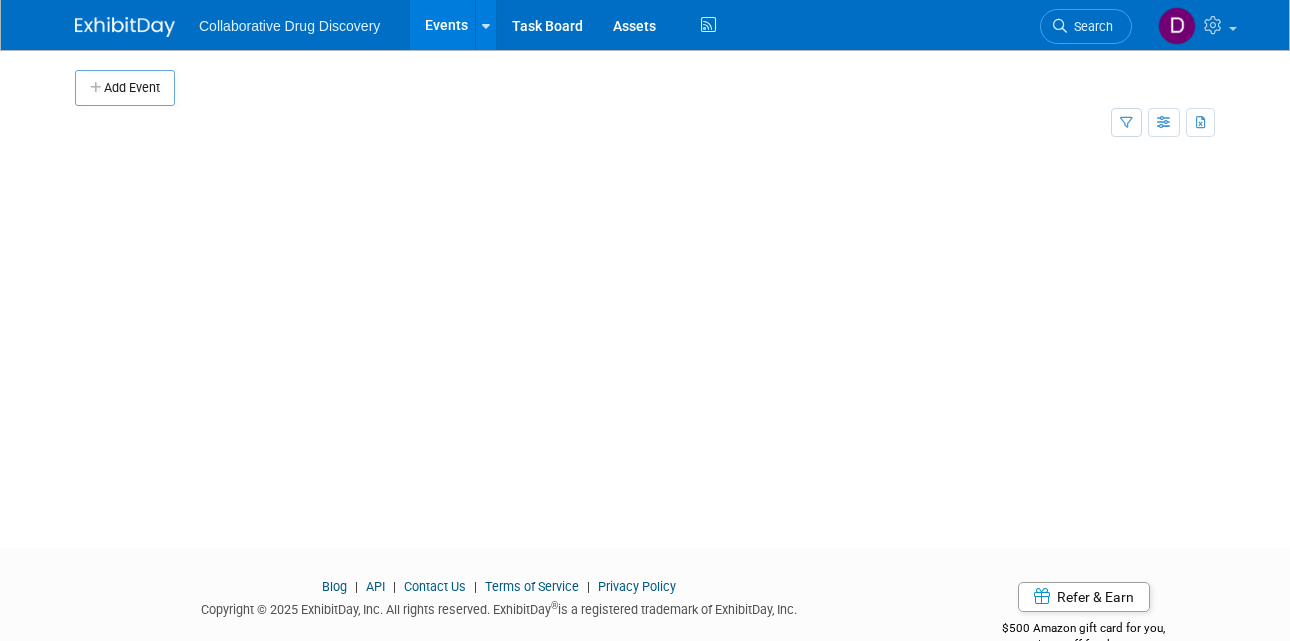 scroll, scrollTop: 0, scrollLeft: 0, axis: both 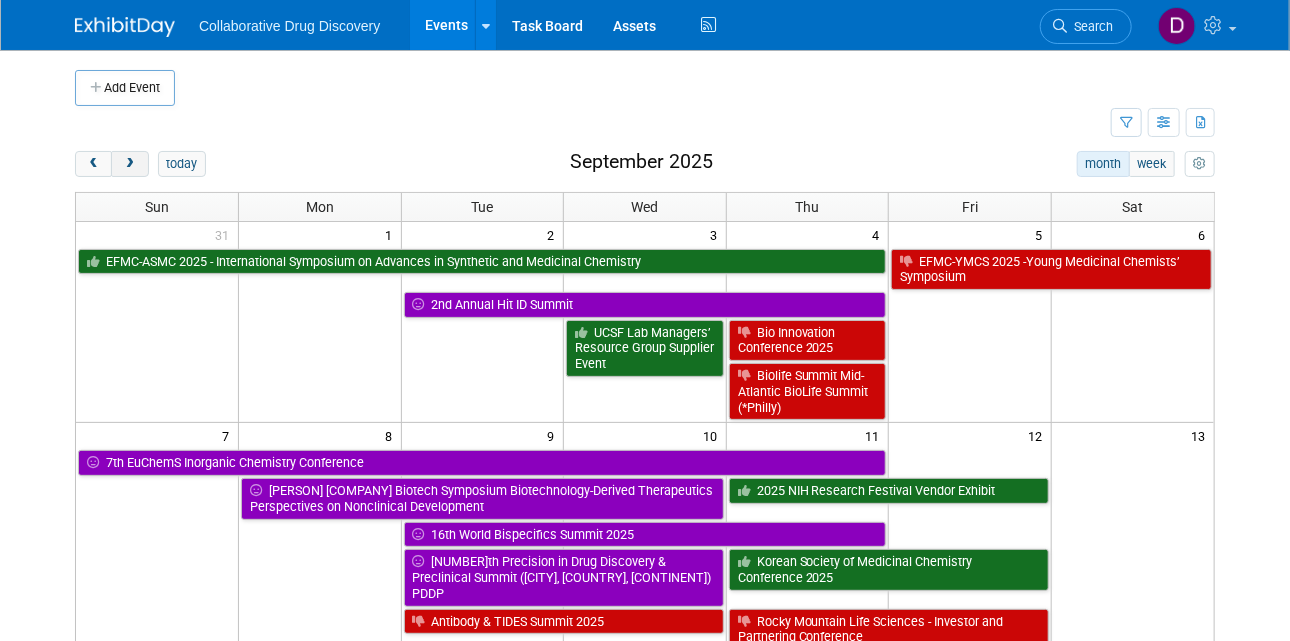 click at bounding box center (129, 164) 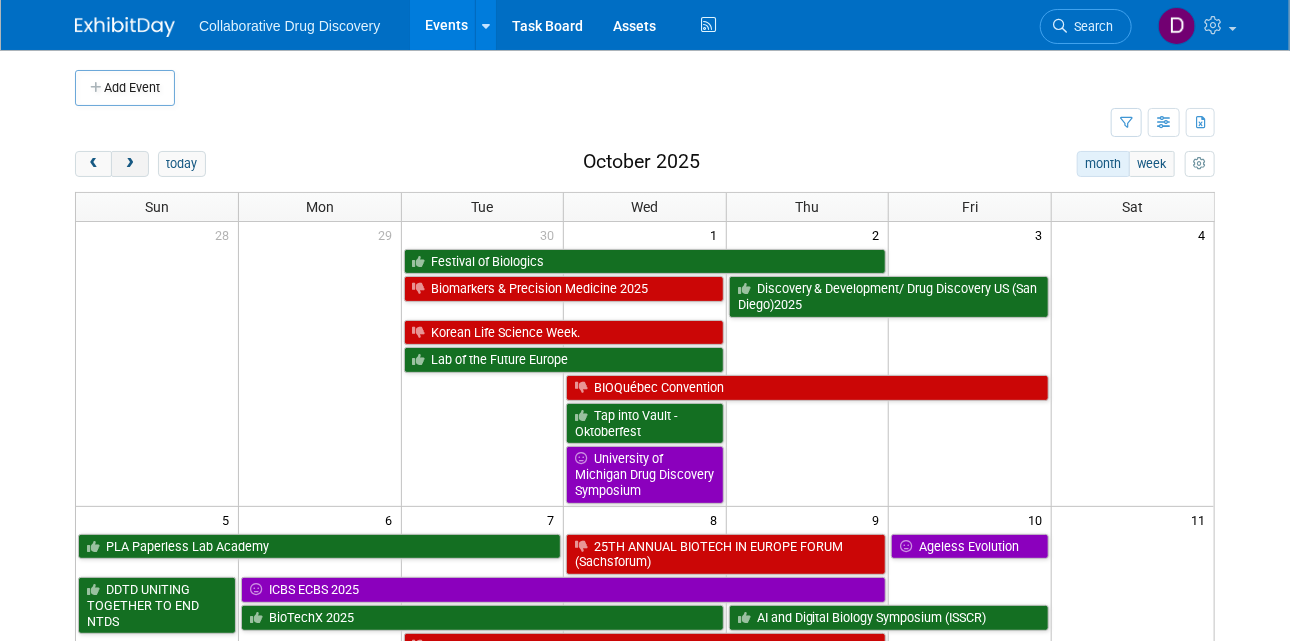 click at bounding box center (129, 164) 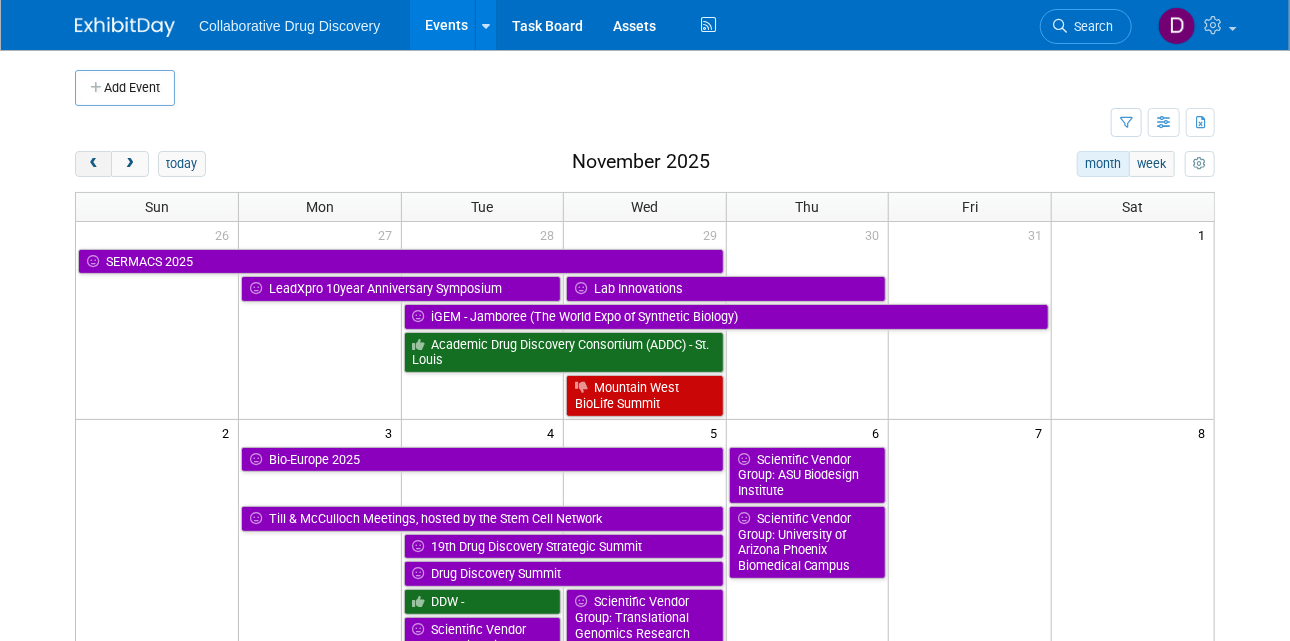 click at bounding box center (93, 164) 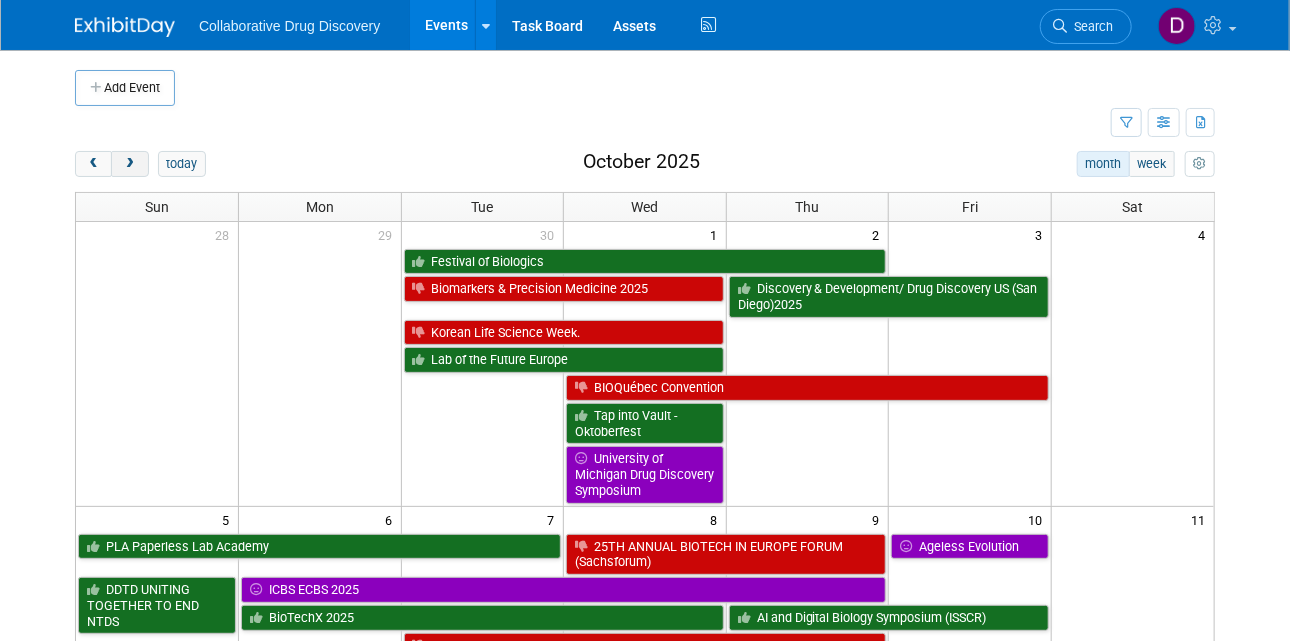click at bounding box center (129, 164) 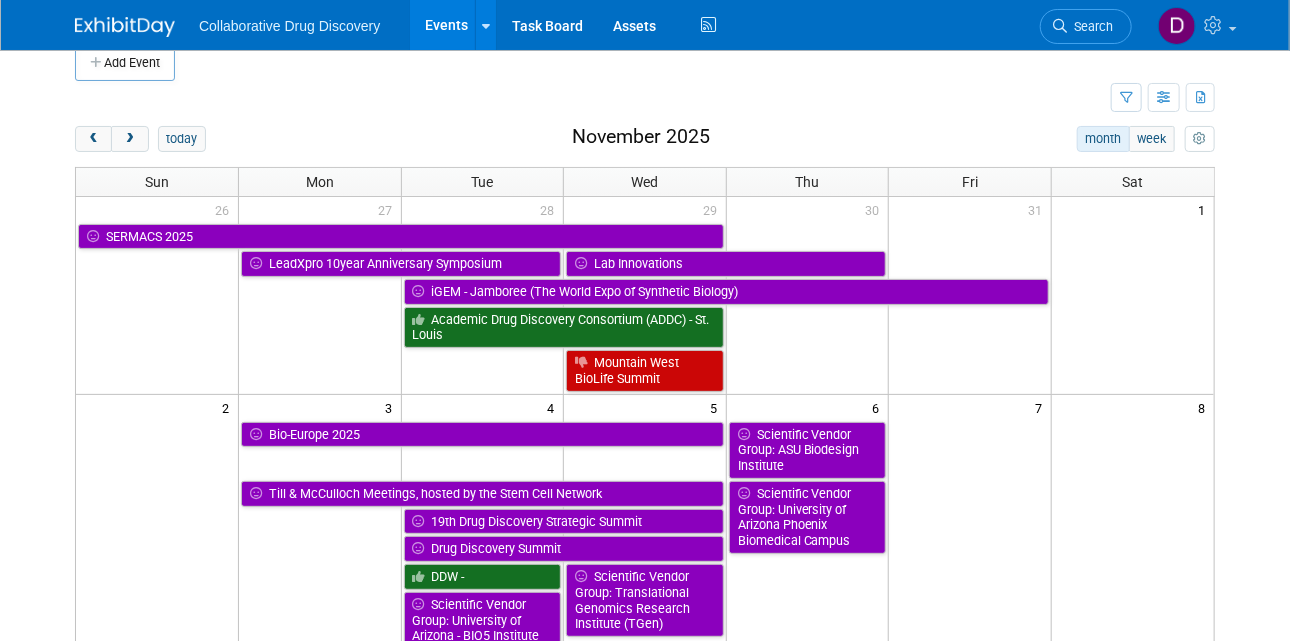 scroll, scrollTop: 0, scrollLeft: 0, axis: both 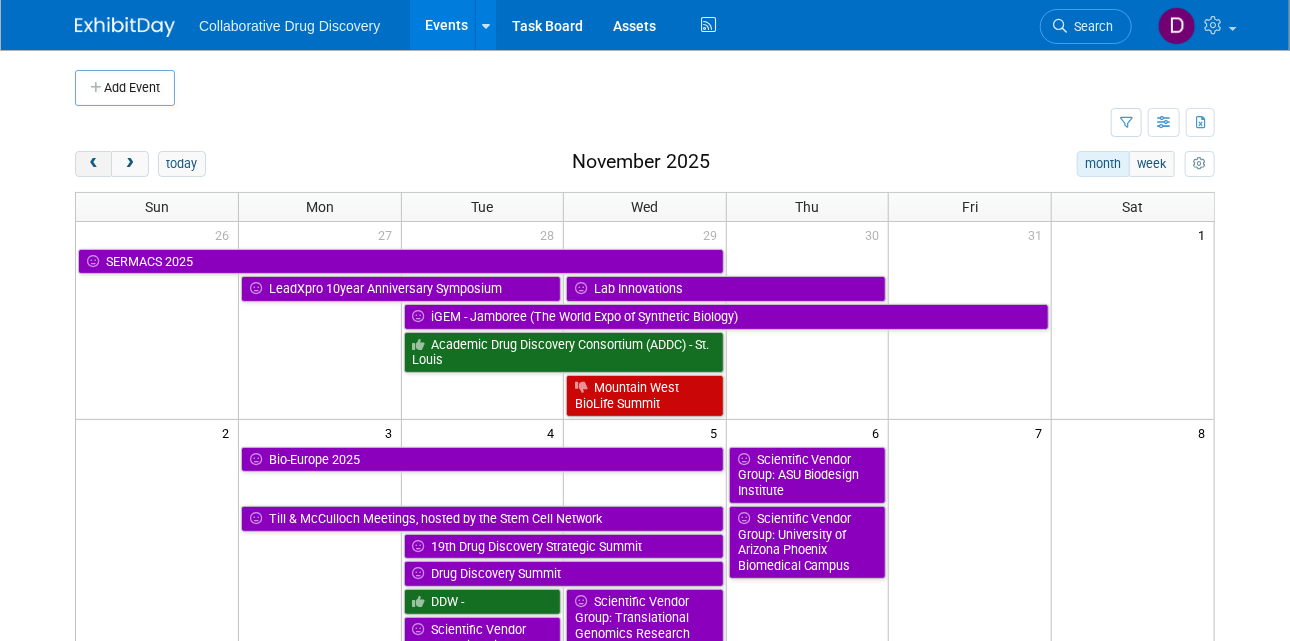 click at bounding box center [93, 164] 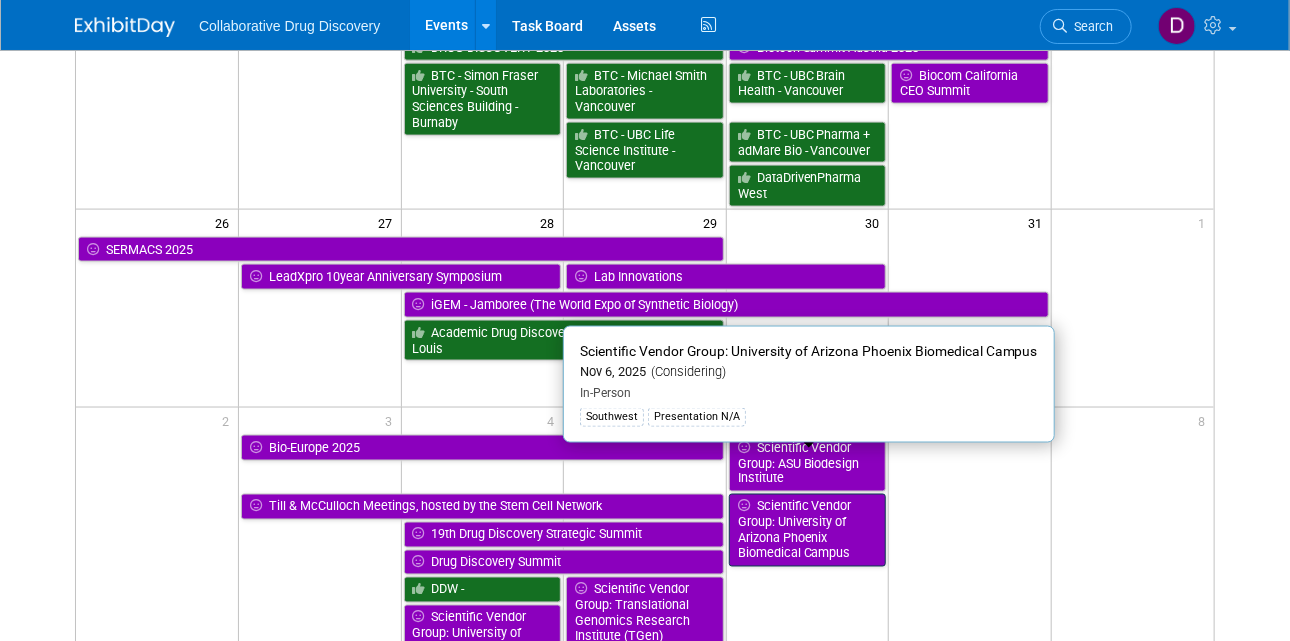 scroll, scrollTop: 1064, scrollLeft: 0, axis: vertical 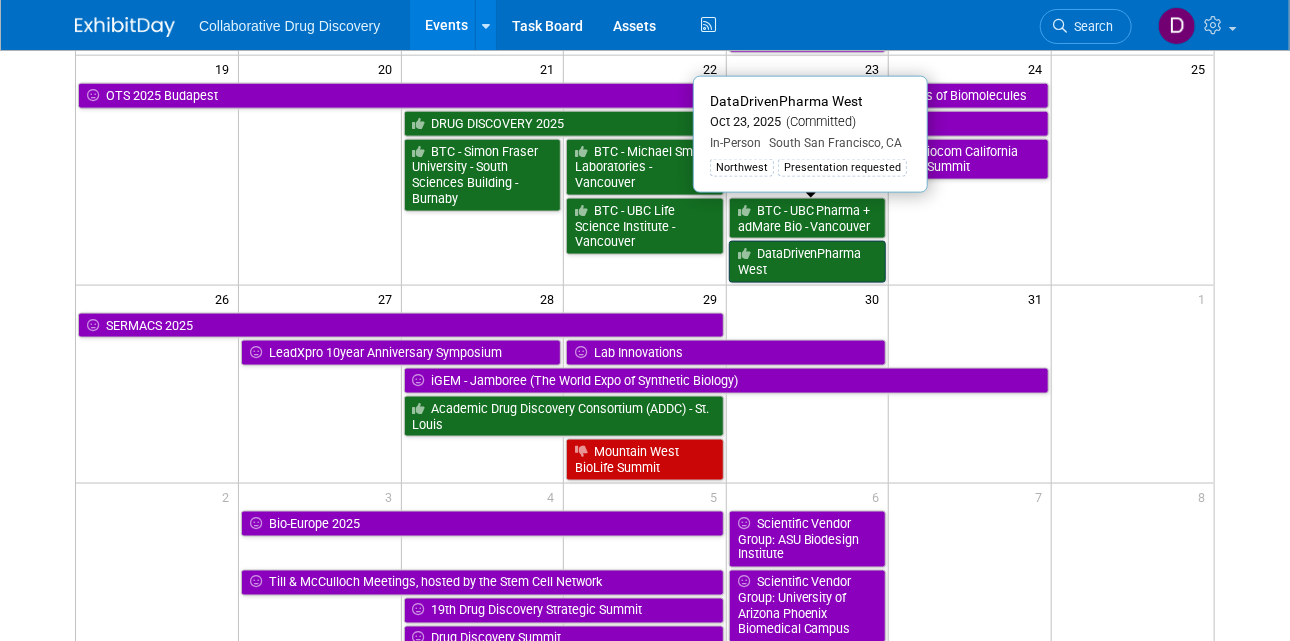 click on "DataDrivenPharma West" at bounding box center [808, 261] 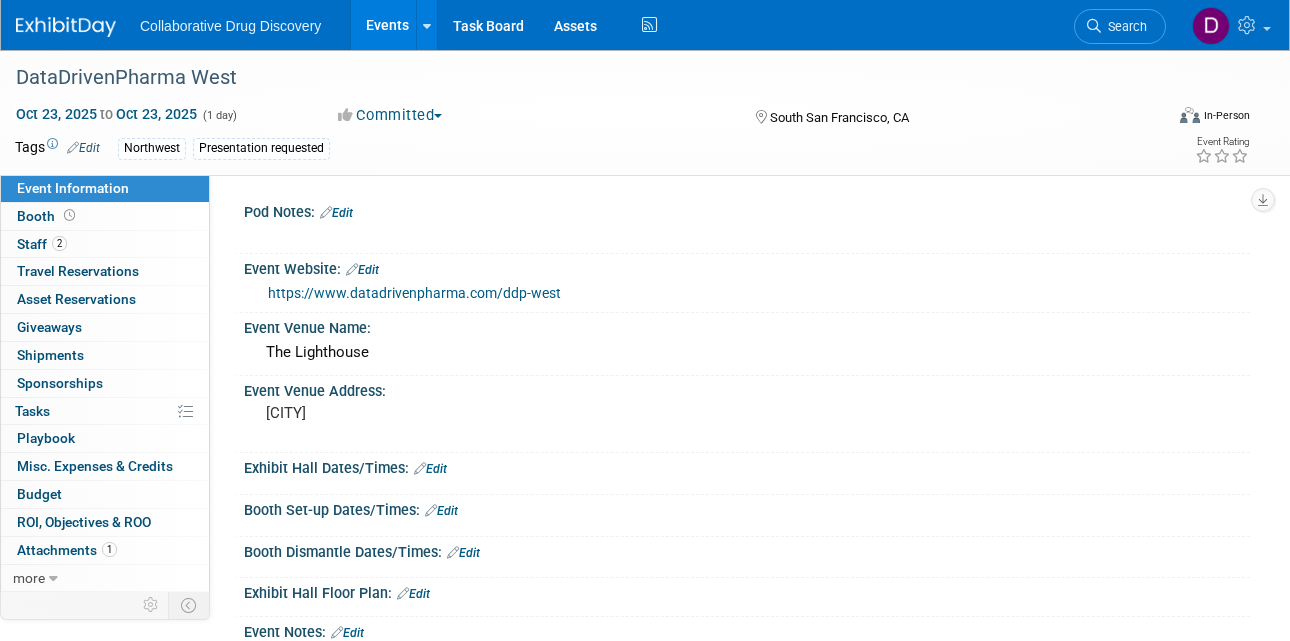 scroll, scrollTop: 0, scrollLeft: 0, axis: both 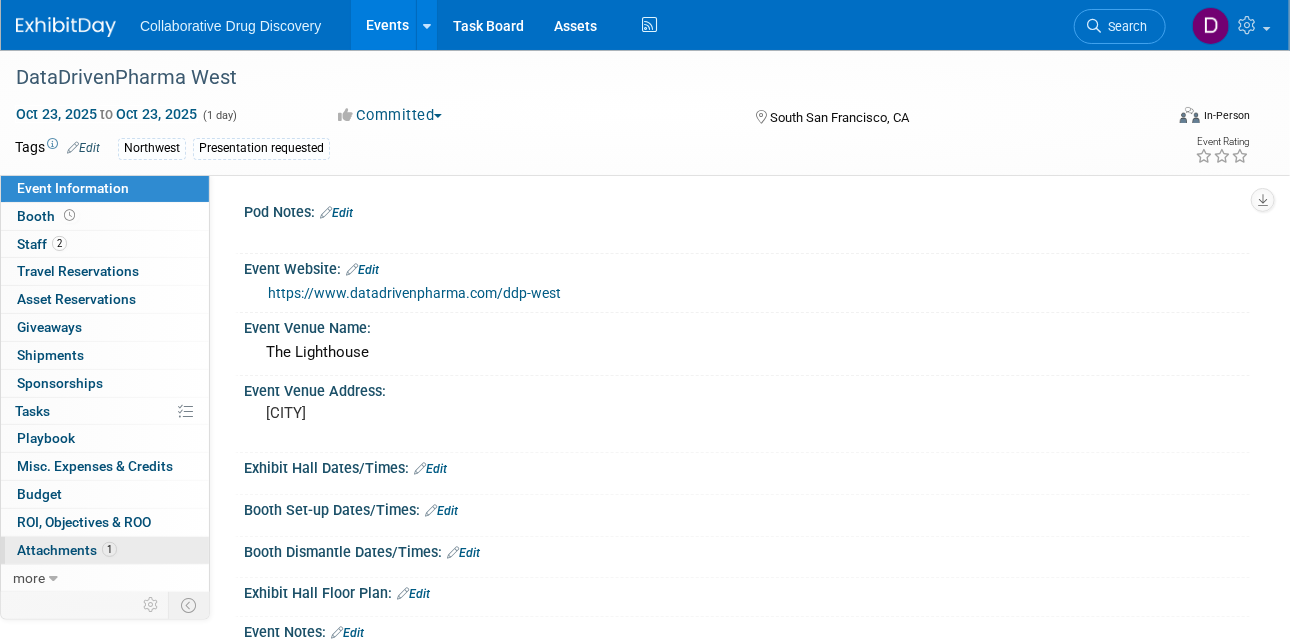 click on "1
Attachments 1" at bounding box center [105, 550] 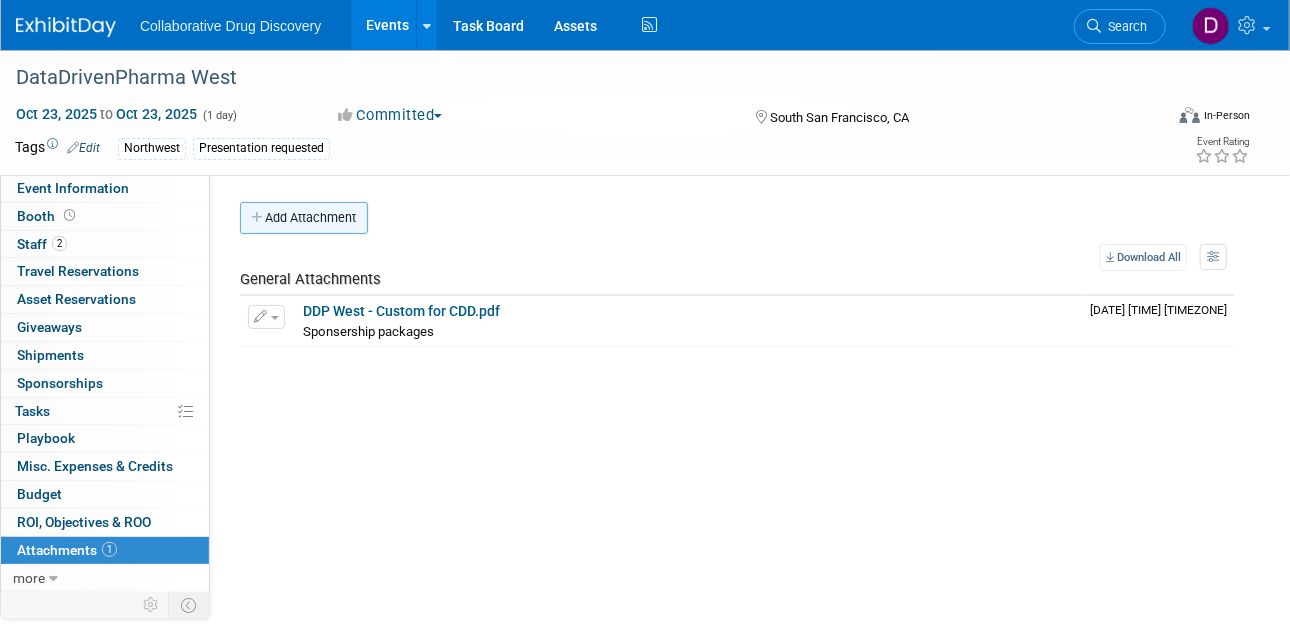 click on "Add Attachment" at bounding box center (304, 218) 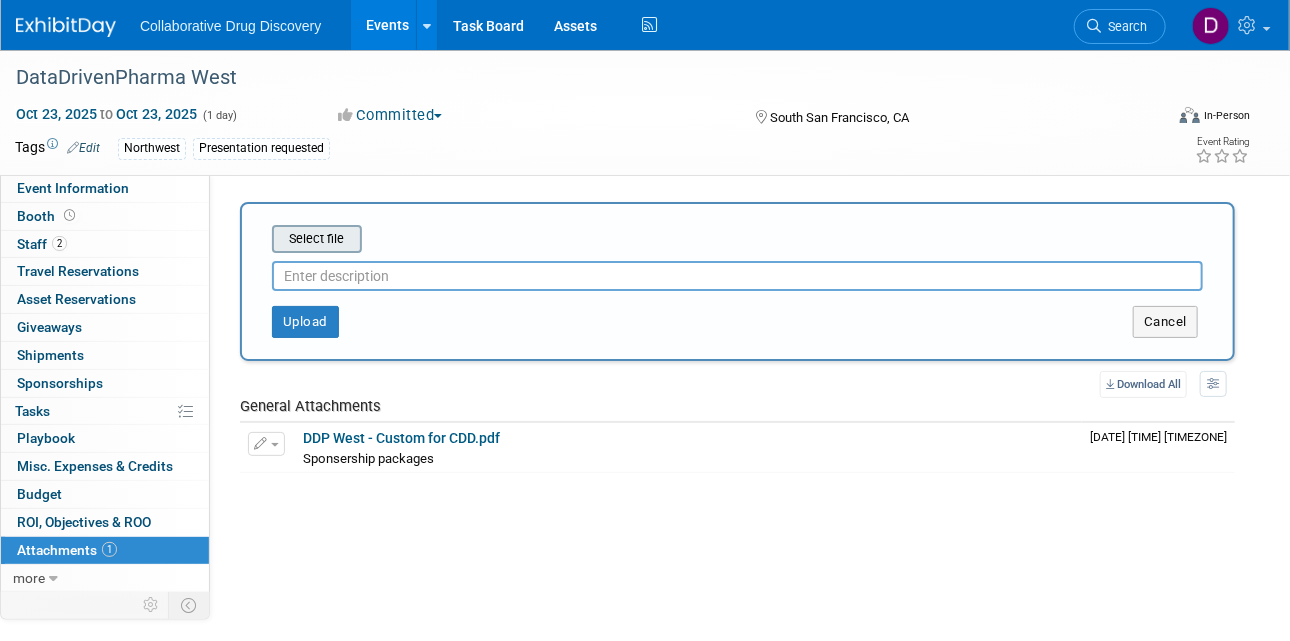 click at bounding box center [241, 239] 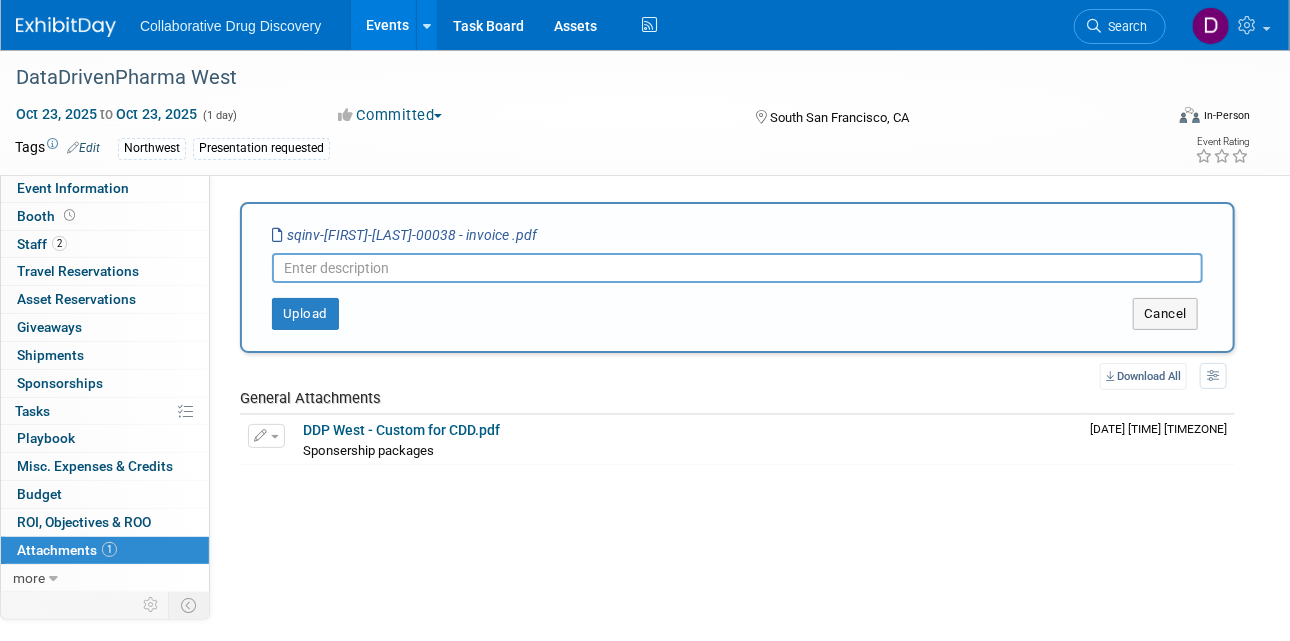 click at bounding box center [737, 268] 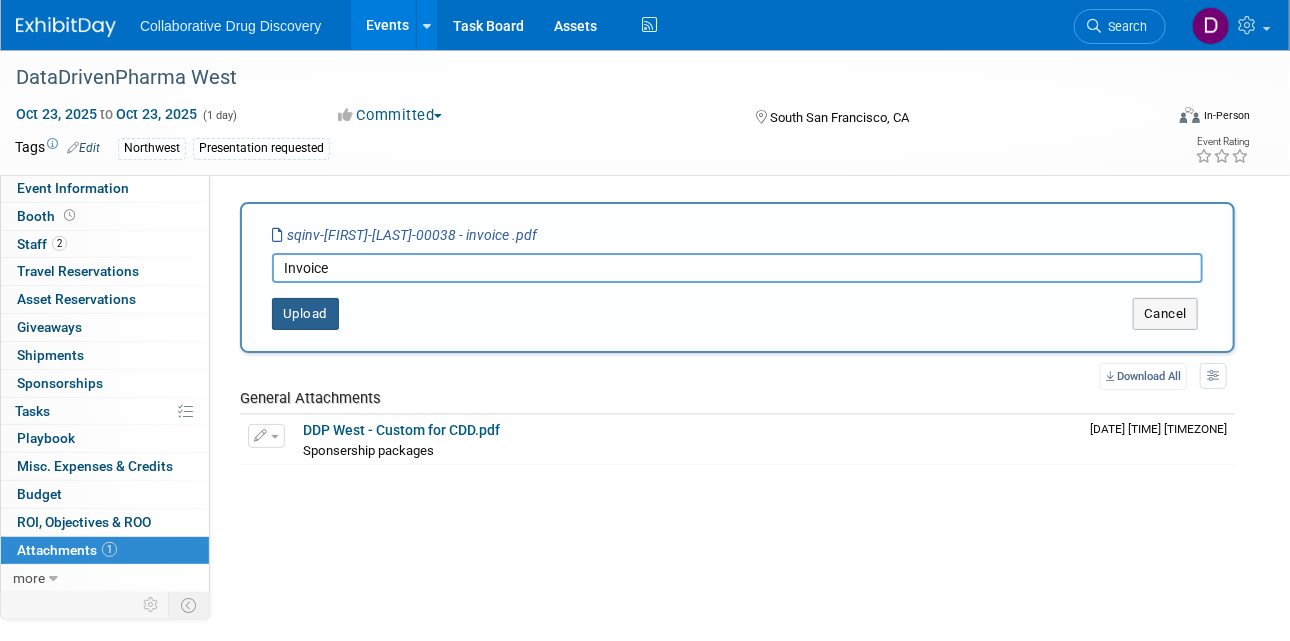 type on "Invoice" 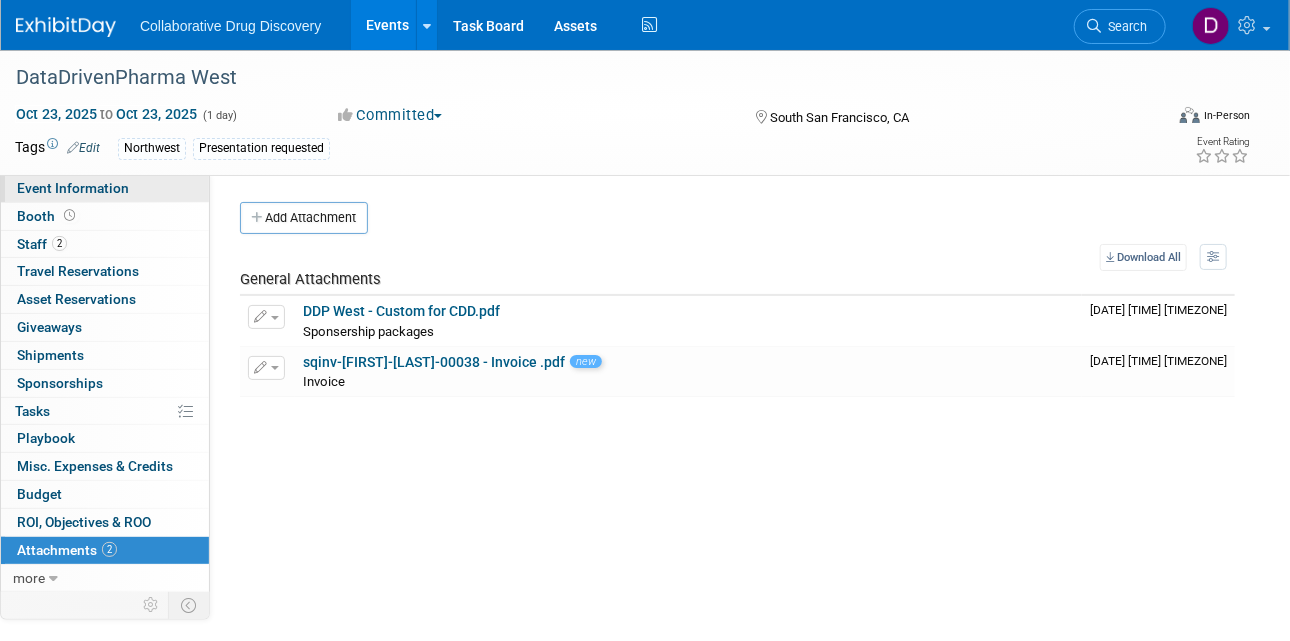click on "Event Information" at bounding box center [73, 188] 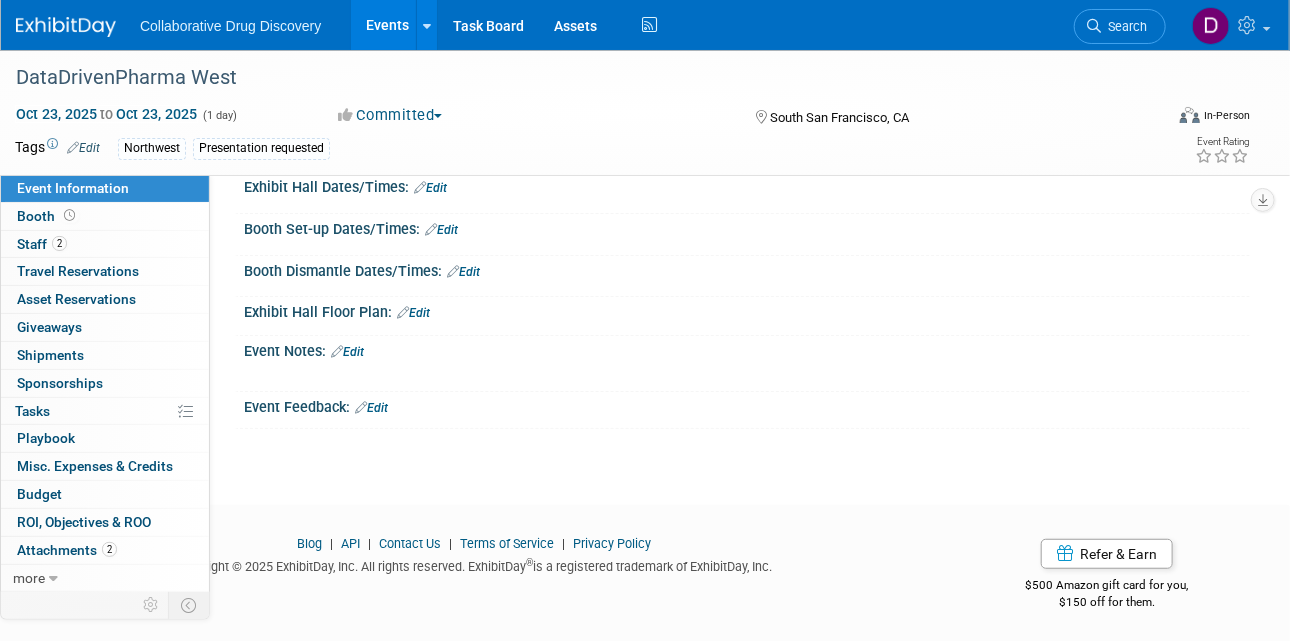 scroll, scrollTop: 0, scrollLeft: 0, axis: both 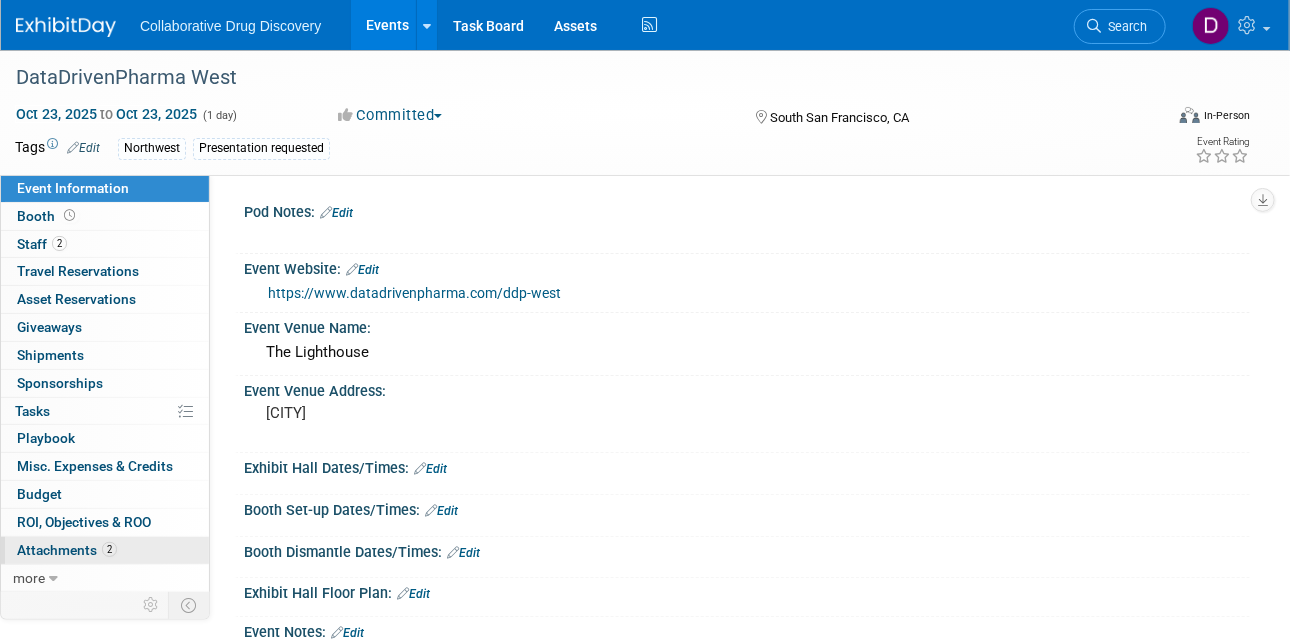 click on "Attachments 2" at bounding box center (67, 550) 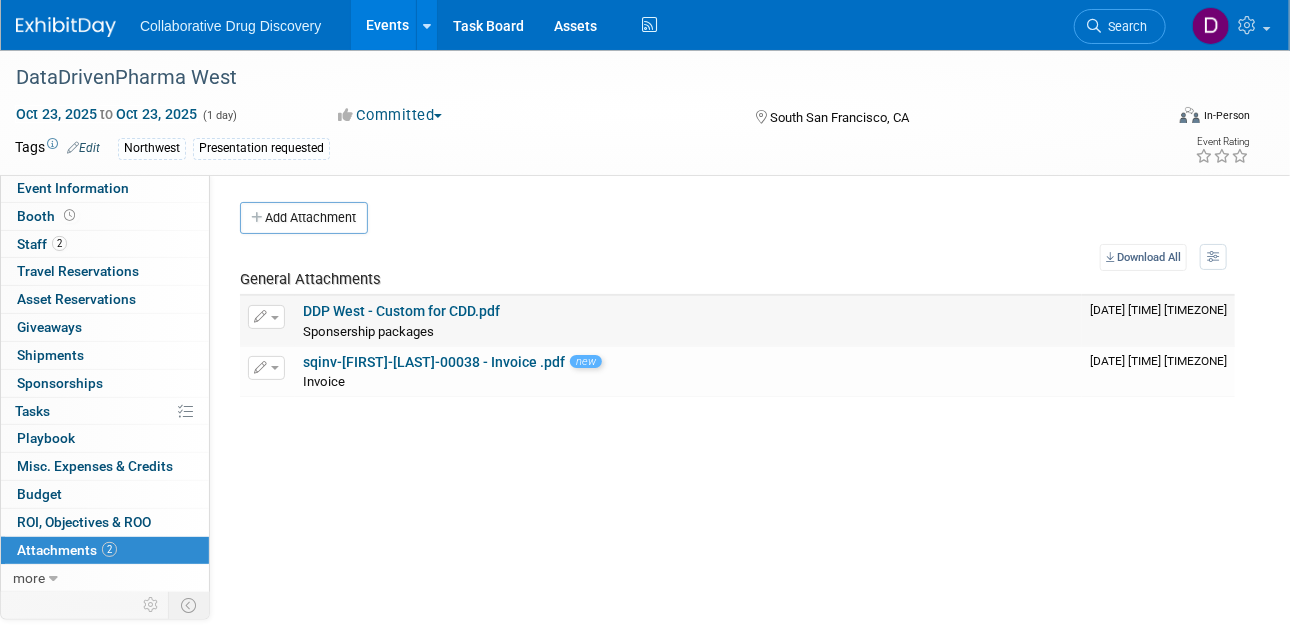 click on "DDP West - Custom for CDD.pdf
Sponsership packages
Sponsership packages
X" at bounding box center (688, 321) 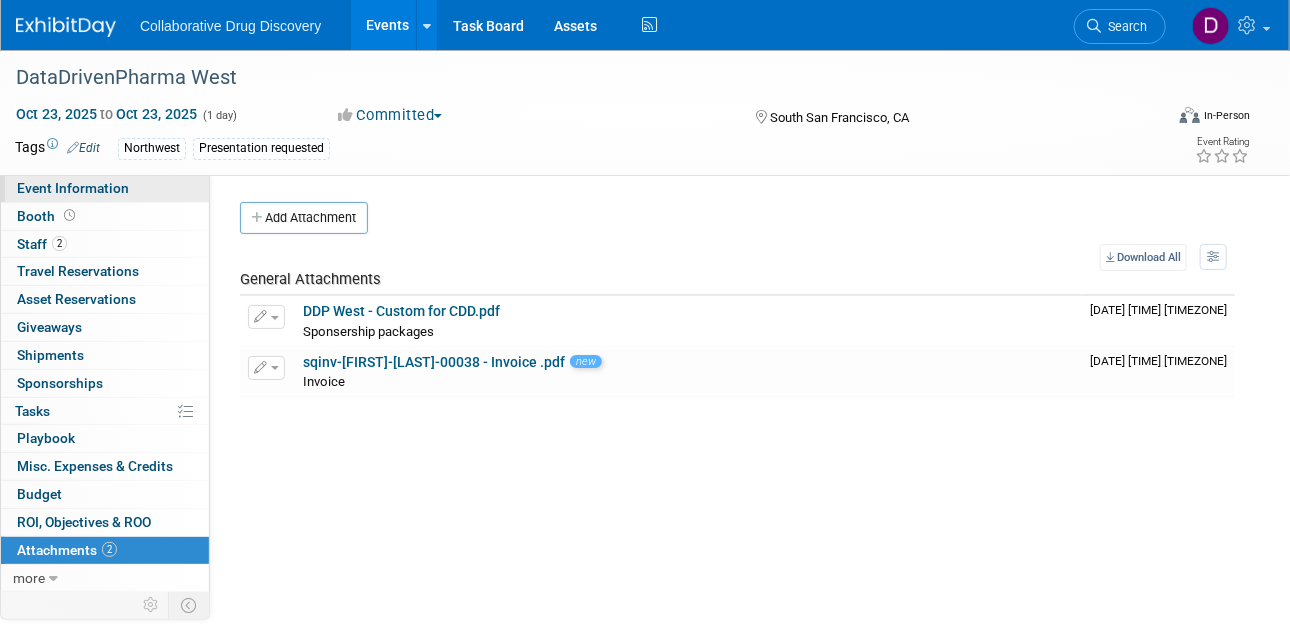 click on "Event Information" at bounding box center [73, 188] 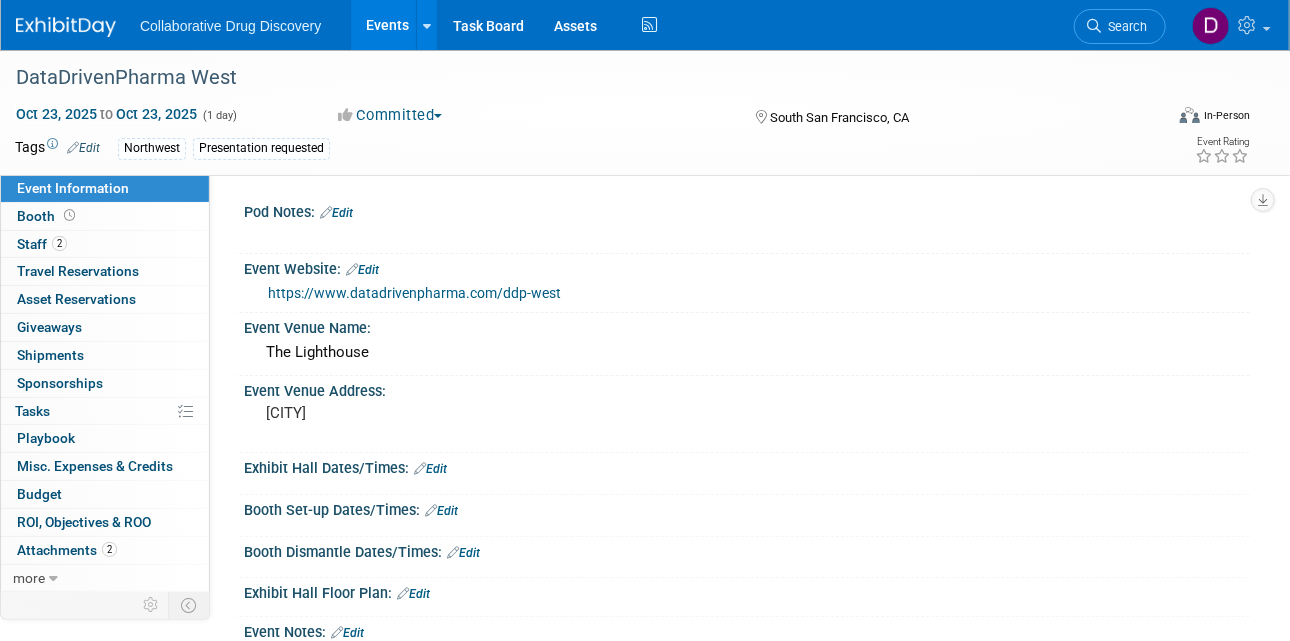 scroll, scrollTop: 281, scrollLeft: 0, axis: vertical 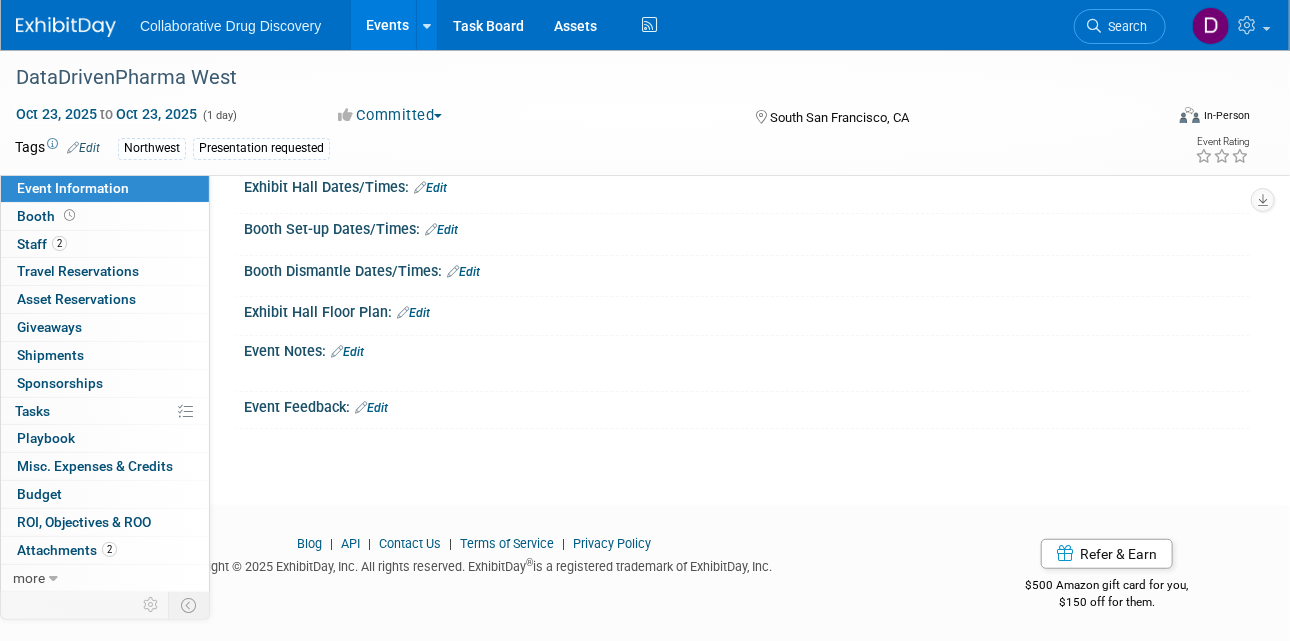 click on "Edit" at bounding box center (347, 352) 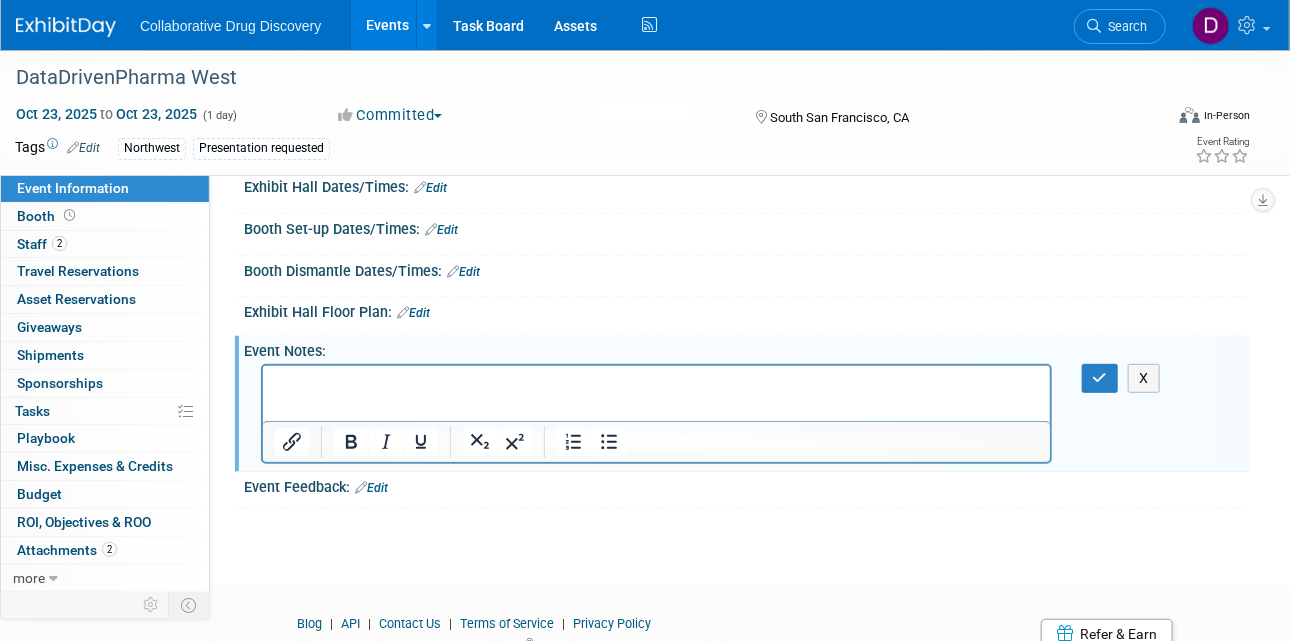 scroll, scrollTop: 0, scrollLeft: 0, axis: both 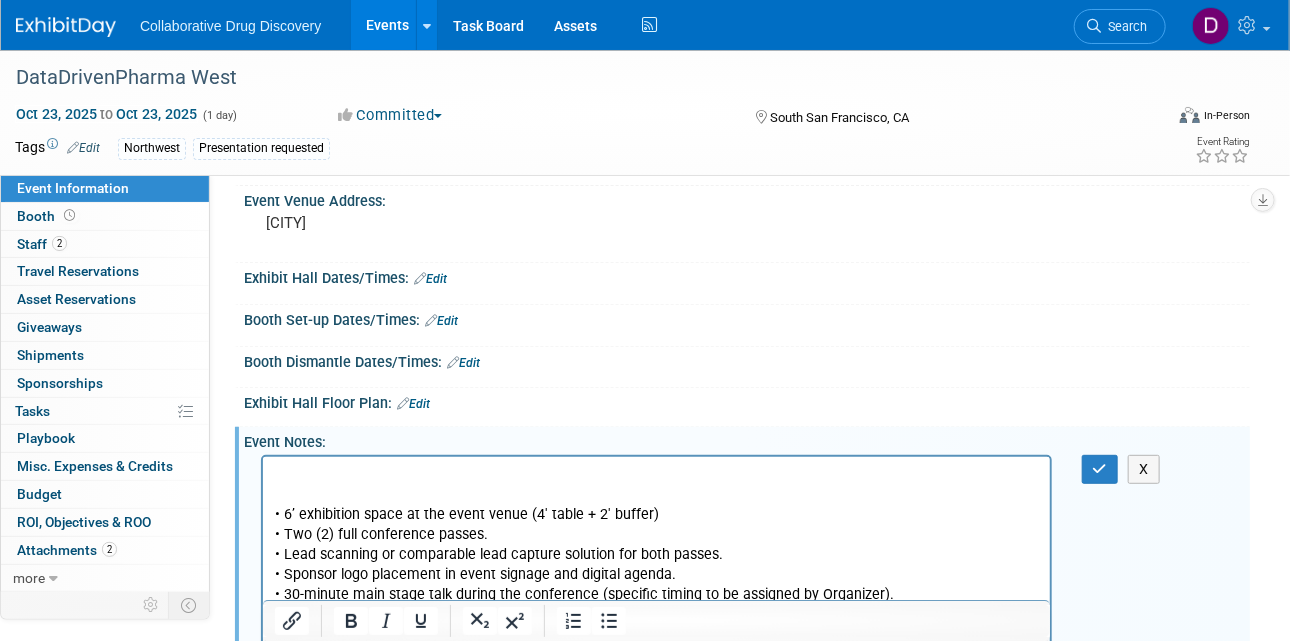type 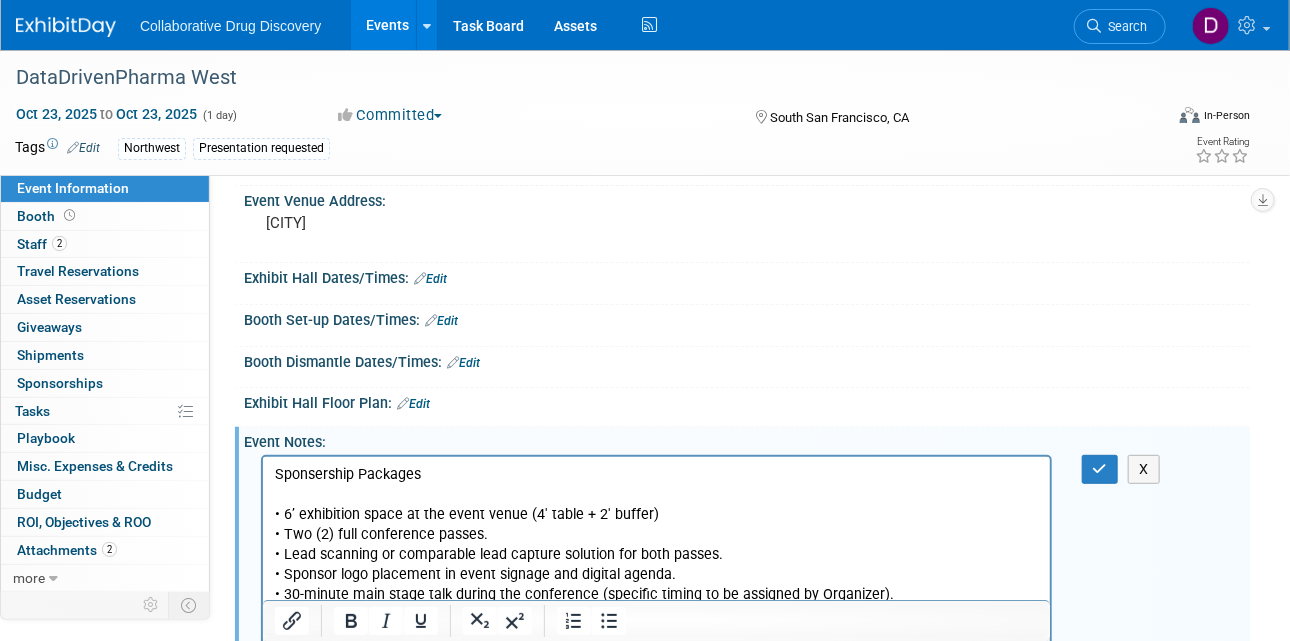 click on "Sponsership Packages" at bounding box center [656, 474] 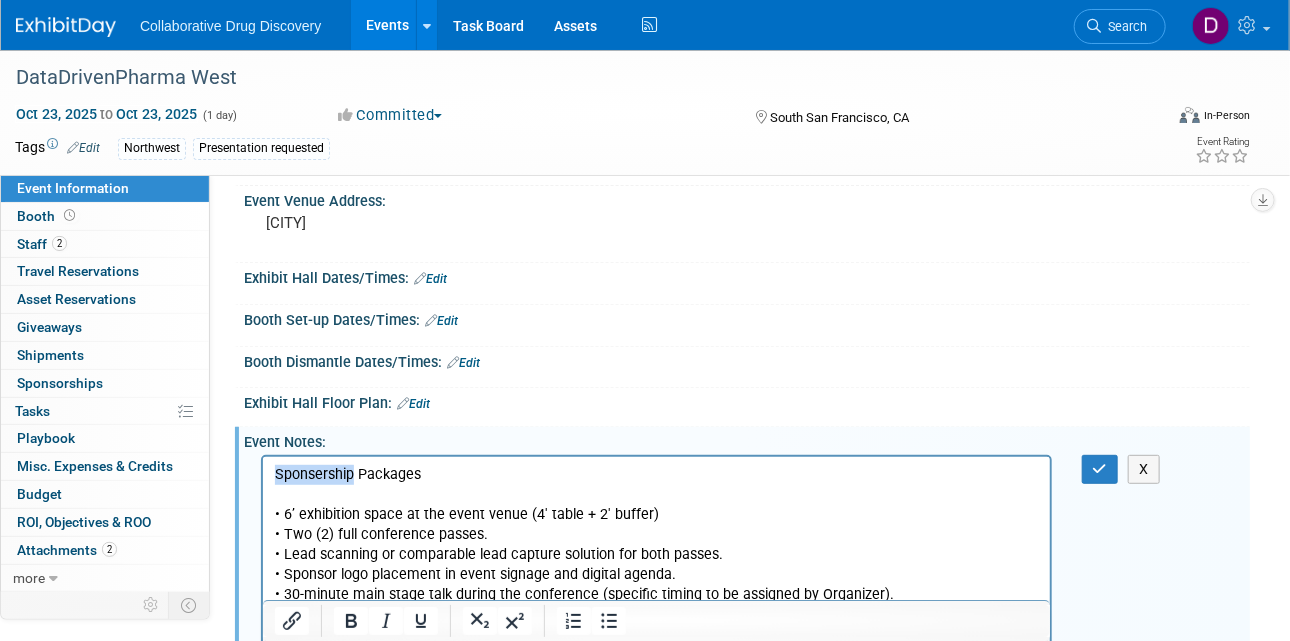 click on "Sponsership Packages" at bounding box center (656, 474) 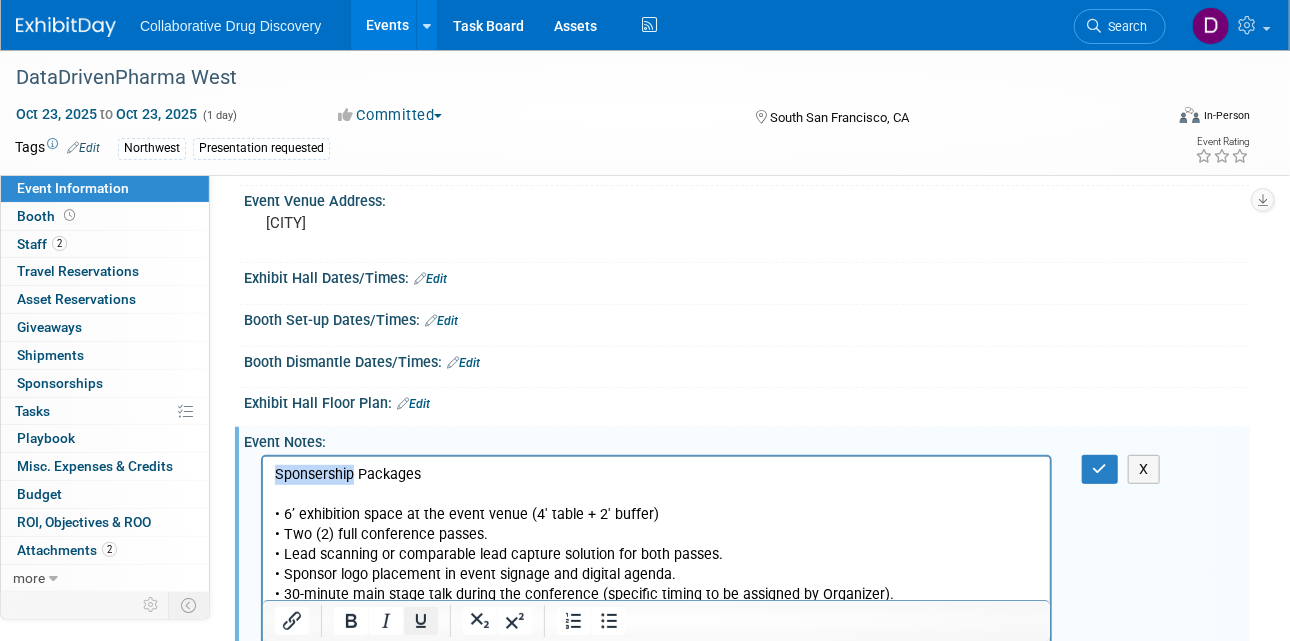 click 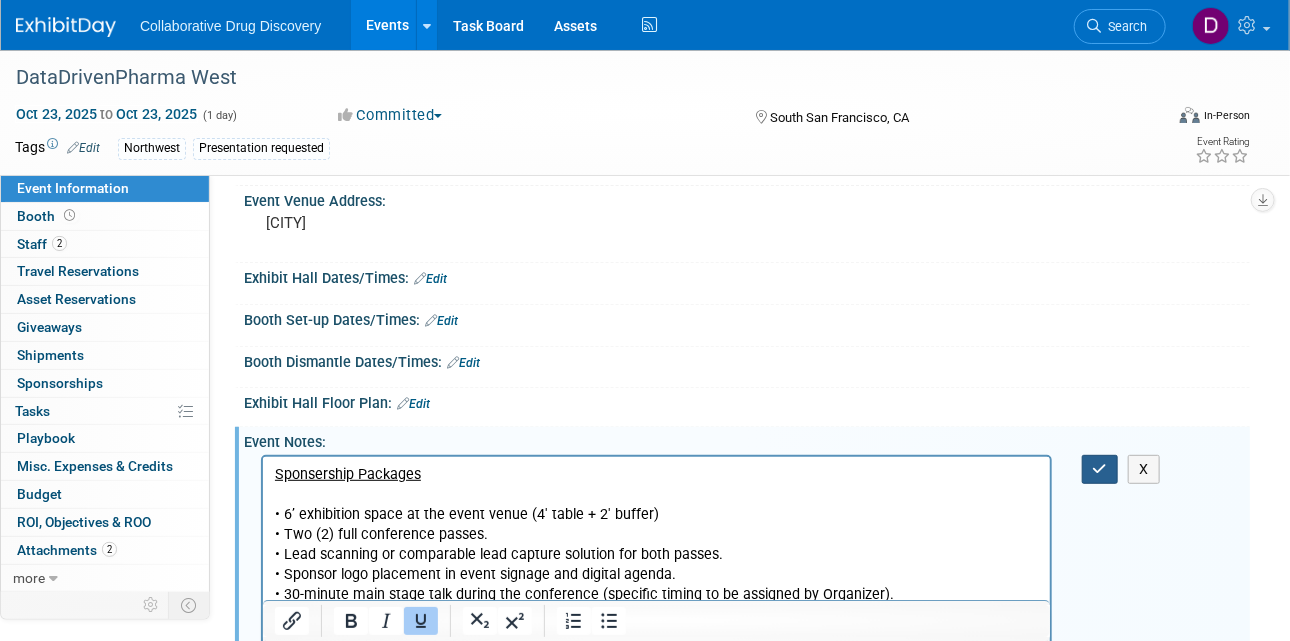 click at bounding box center (1100, 469) 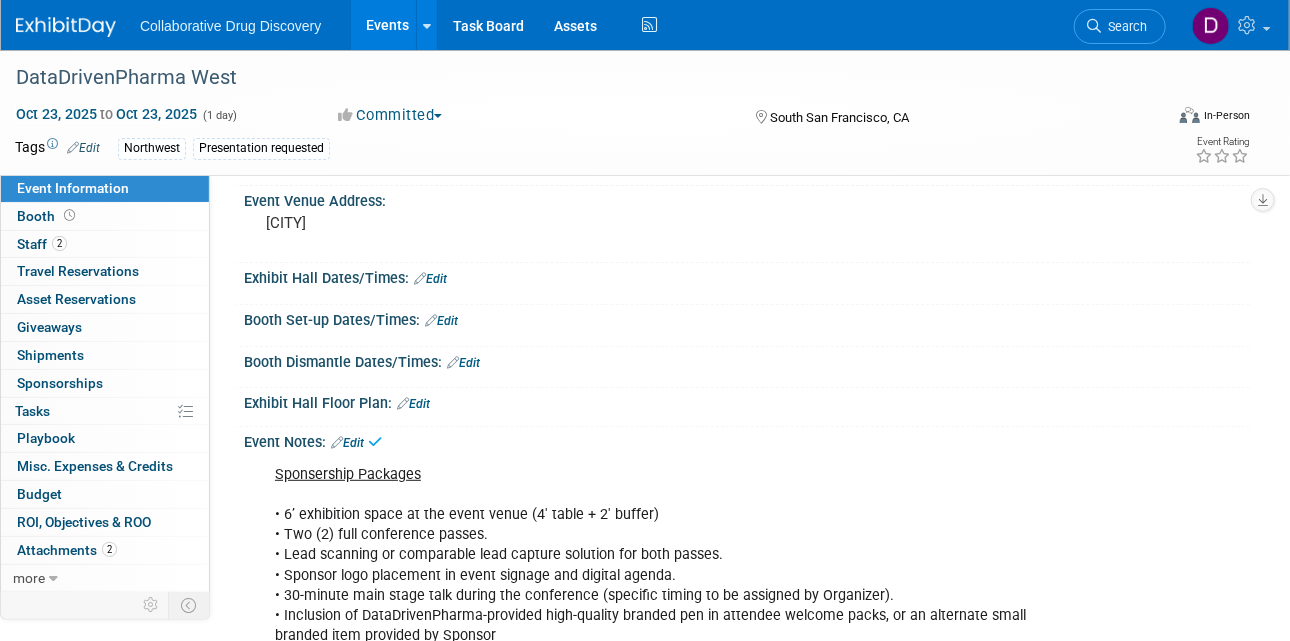 drag, startPoint x: 395, startPoint y: 474, endPoint x: 373, endPoint y: 456, distance: 28.42534 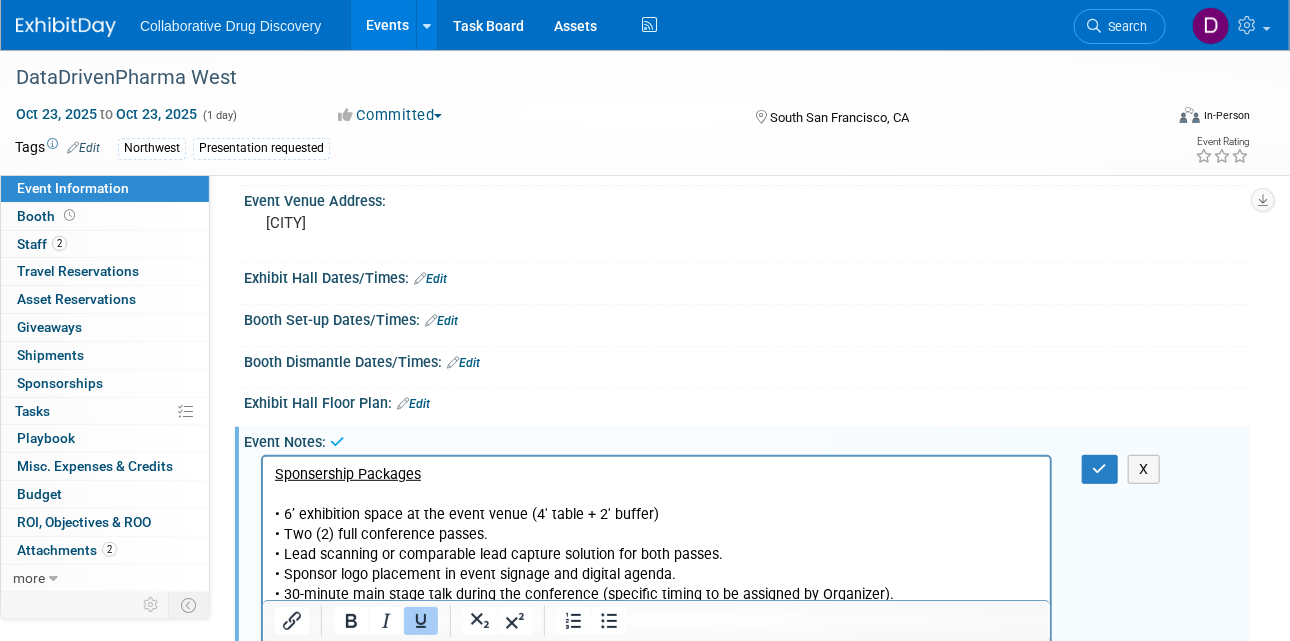 scroll, scrollTop: 0, scrollLeft: 0, axis: both 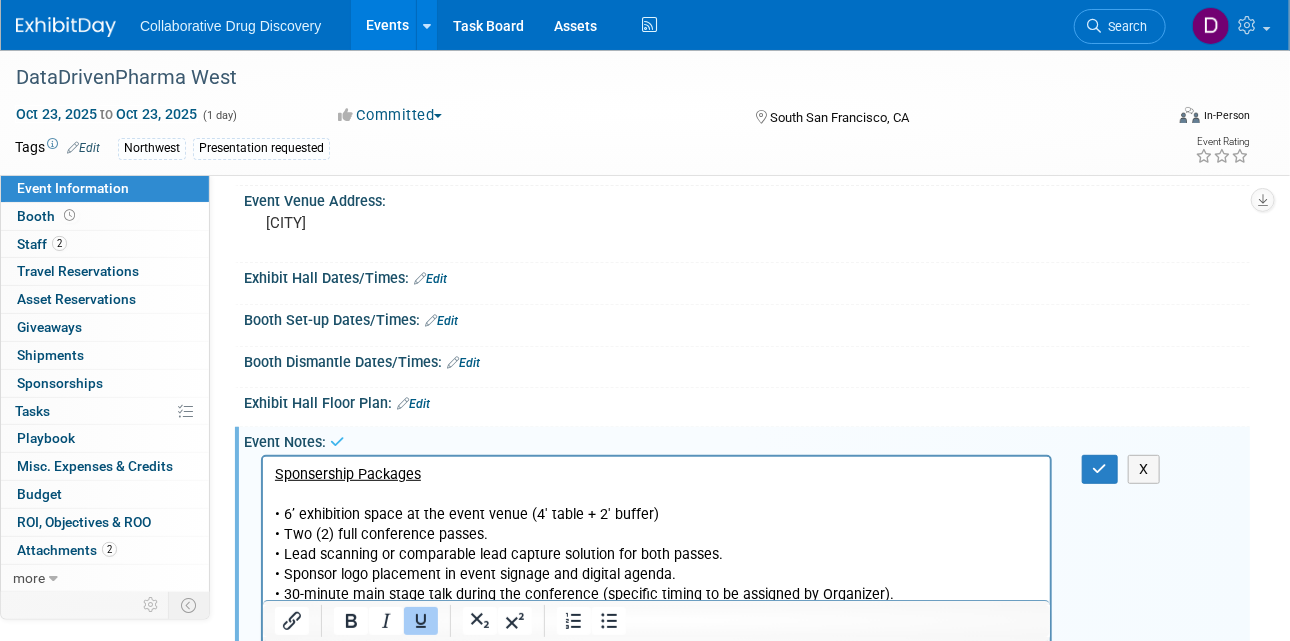 click on "Sponsership Packages  • 6’ exhibition space at the event venue (4' table + 2' buffer) • Two (2) full conference passes. • Lead scanning or comparable lead capture solution for both passes. • Sponsor logo placement in event signage and digital agenda. • 30-minute main stage talk during the conference (specific timing to be assigned by Organizer). • Inclusion of DataDrivenPharma-provided high-quality branded pen in attendee welcome packs, or an alternate small branded item provided by Sponsor • Quarter-page highlight in the printed or digital agenda (brief profile or visual placement). • One (1) LinkedIn promotion post by Ilya Captain featuring the Sponsor’s conference participation (text provided by Organizer, subject to Sponsor approval). • One (1) seat at the private “DDP Toasts” dinner held at 6:00pm on October 22, 2025. • A custom discount code for 10% off registration for up to 10 uses, to be shared with Sponsor’s invitees (non-commercial only)" at bounding box center (656, 624) 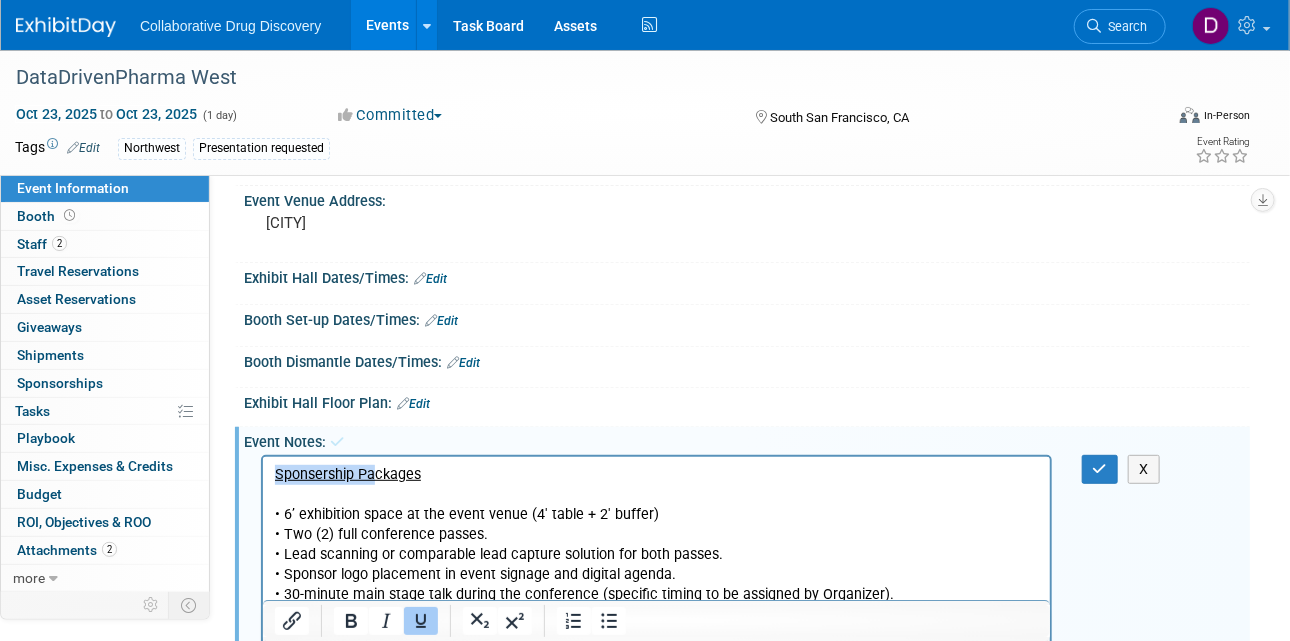 click on "Sponsership Packages" at bounding box center [347, 473] 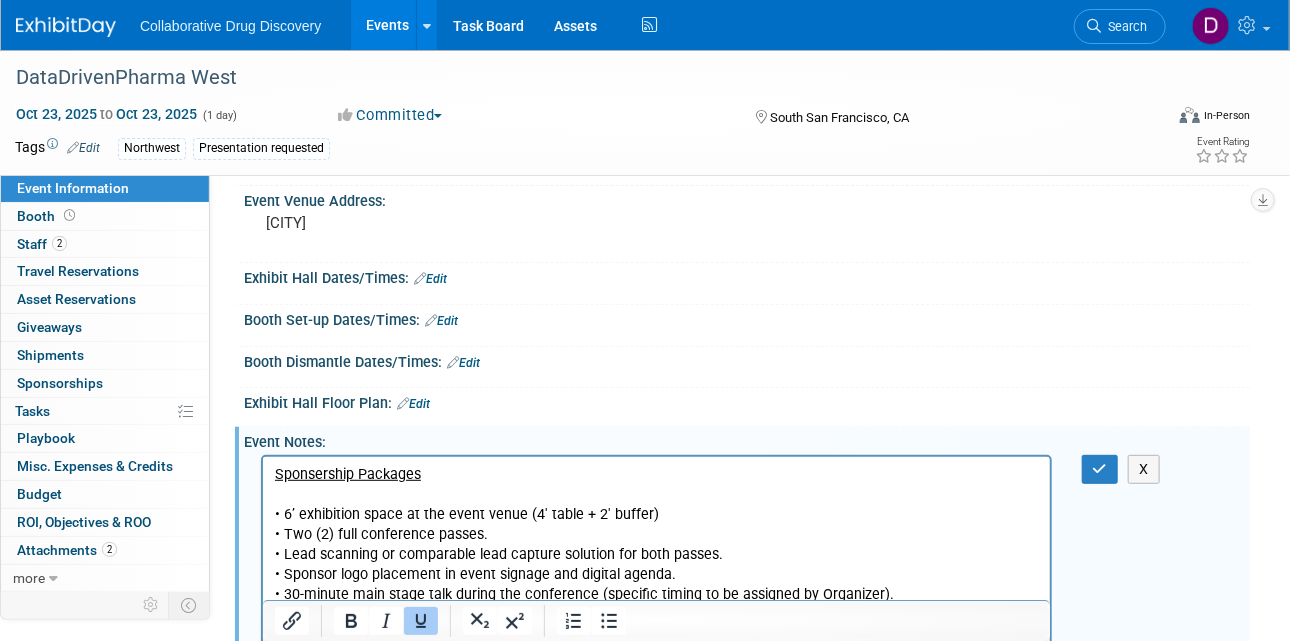 click on "Sponsership Packages" at bounding box center [347, 473] 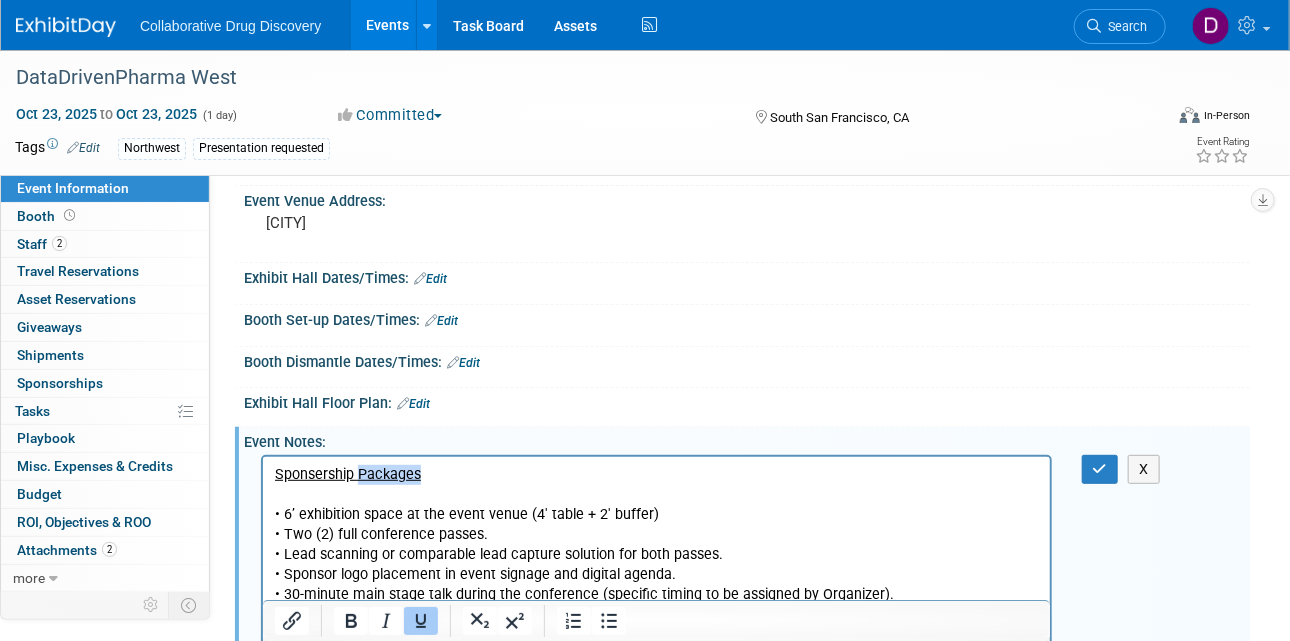 type 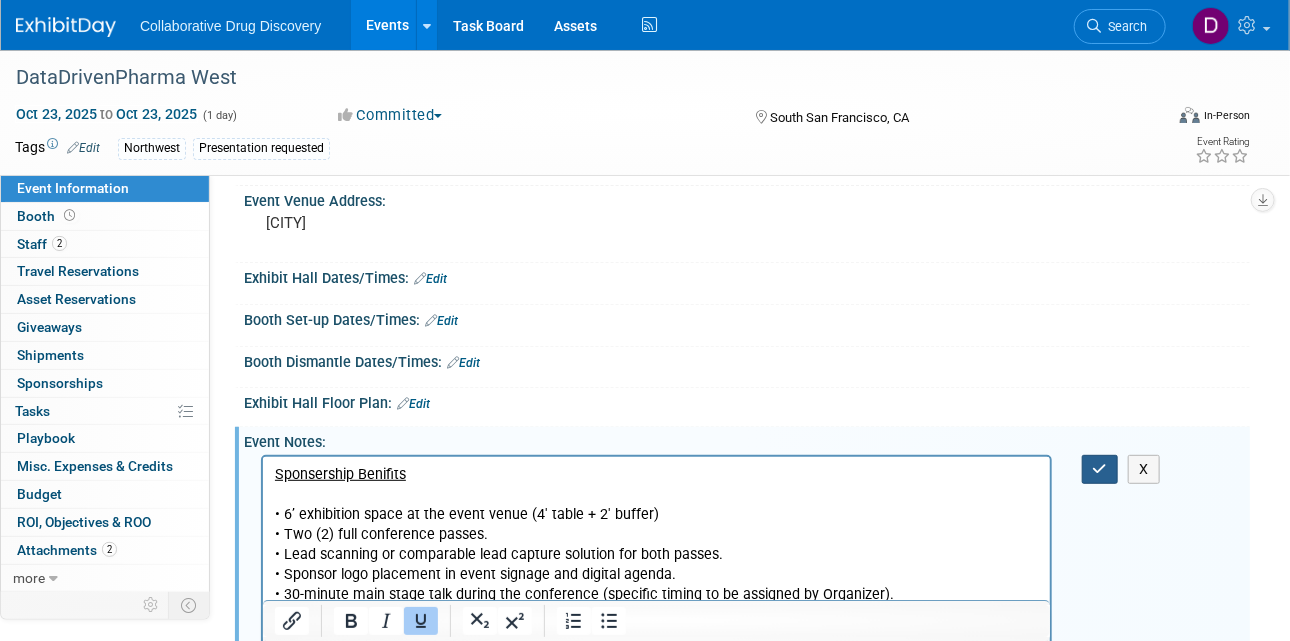 click at bounding box center [1100, 469] 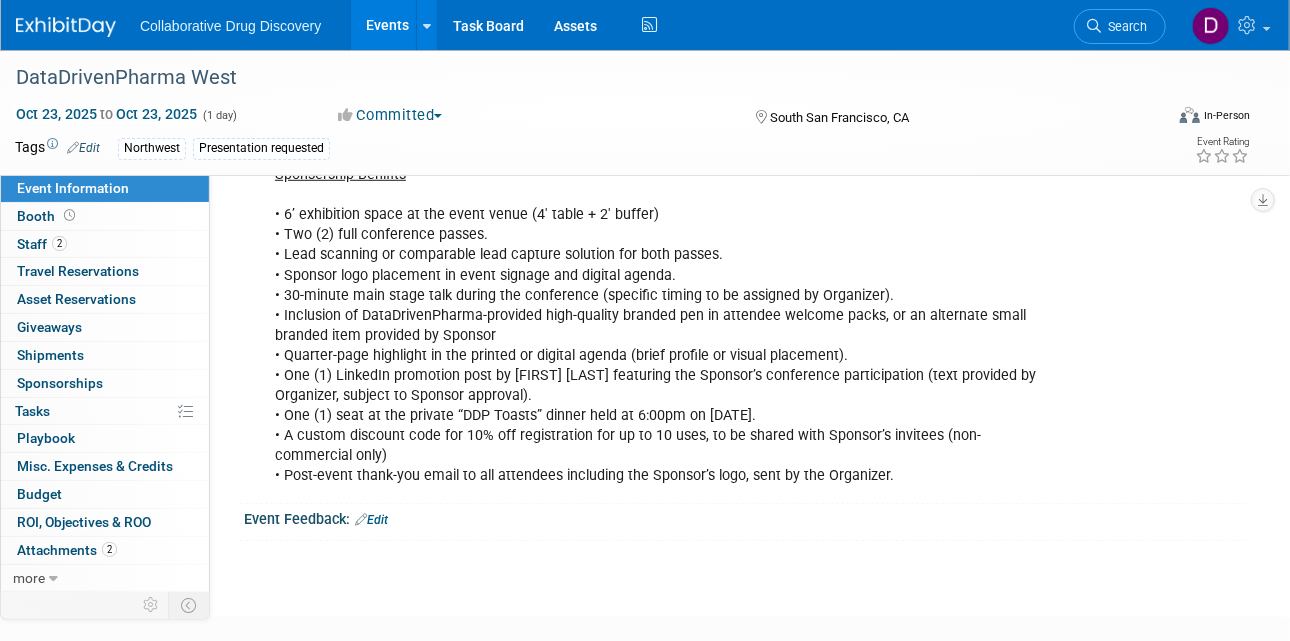 scroll, scrollTop: 0, scrollLeft: 0, axis: both 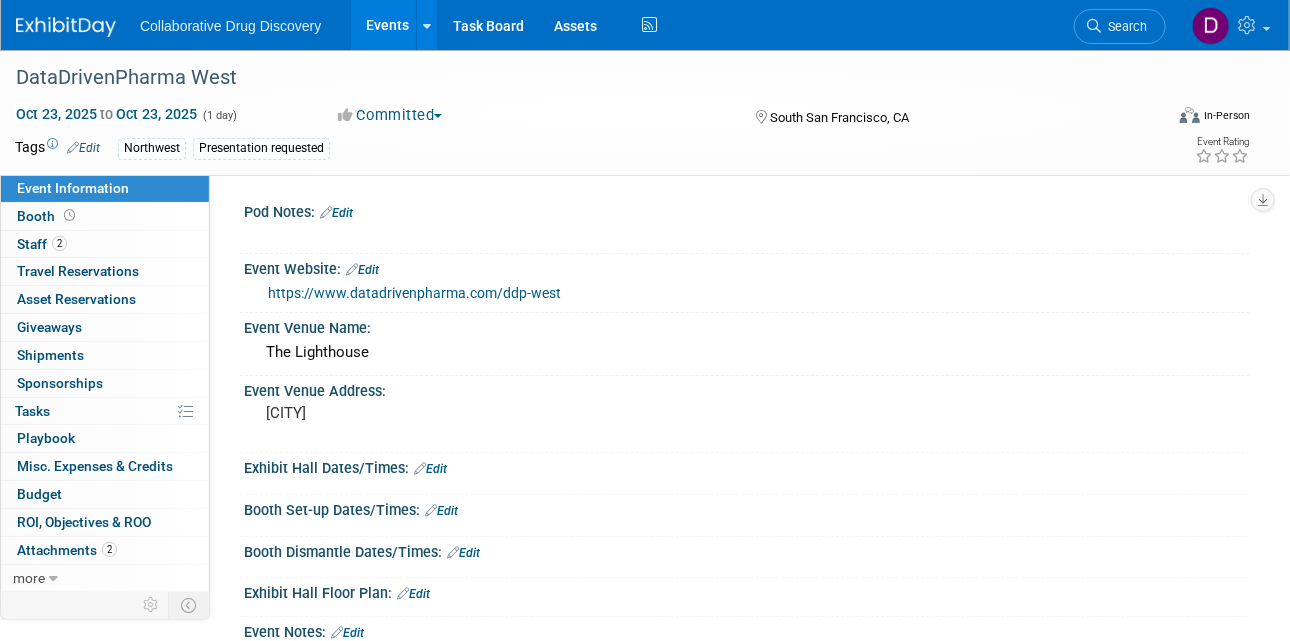 click on "https://www.datadrivenpharma.com/ddp-west" at bounding box center [414, 293] 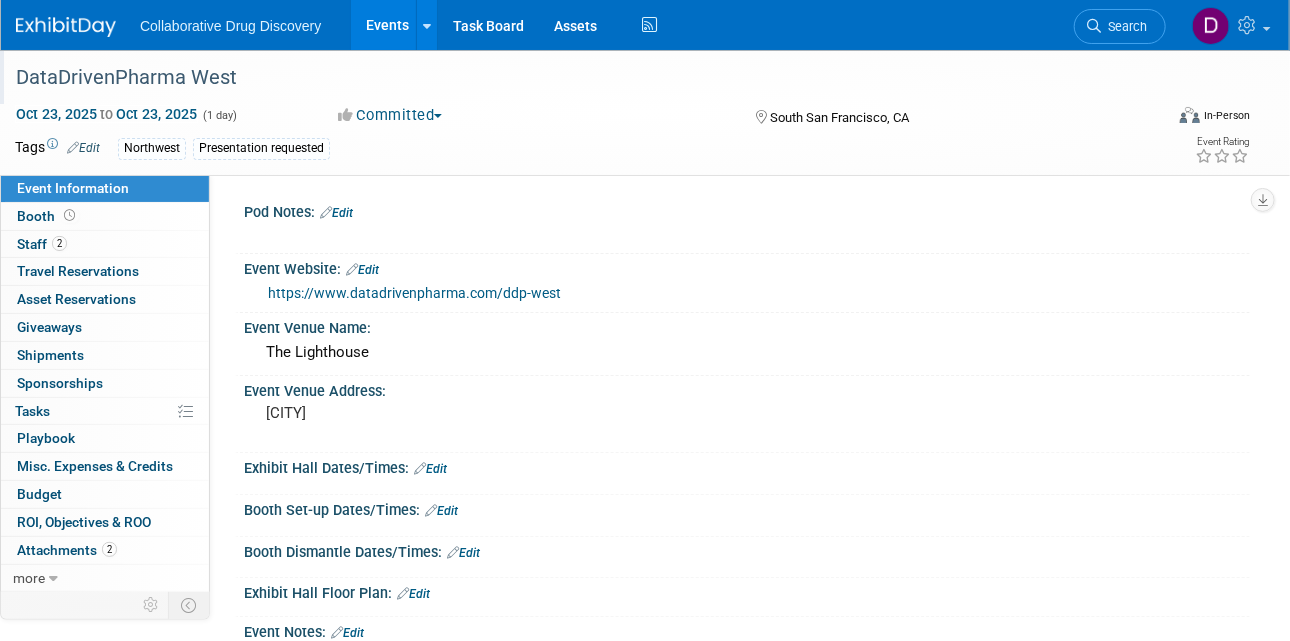 click on "DataDrivenPharma West" at bounding box center (577, 78) 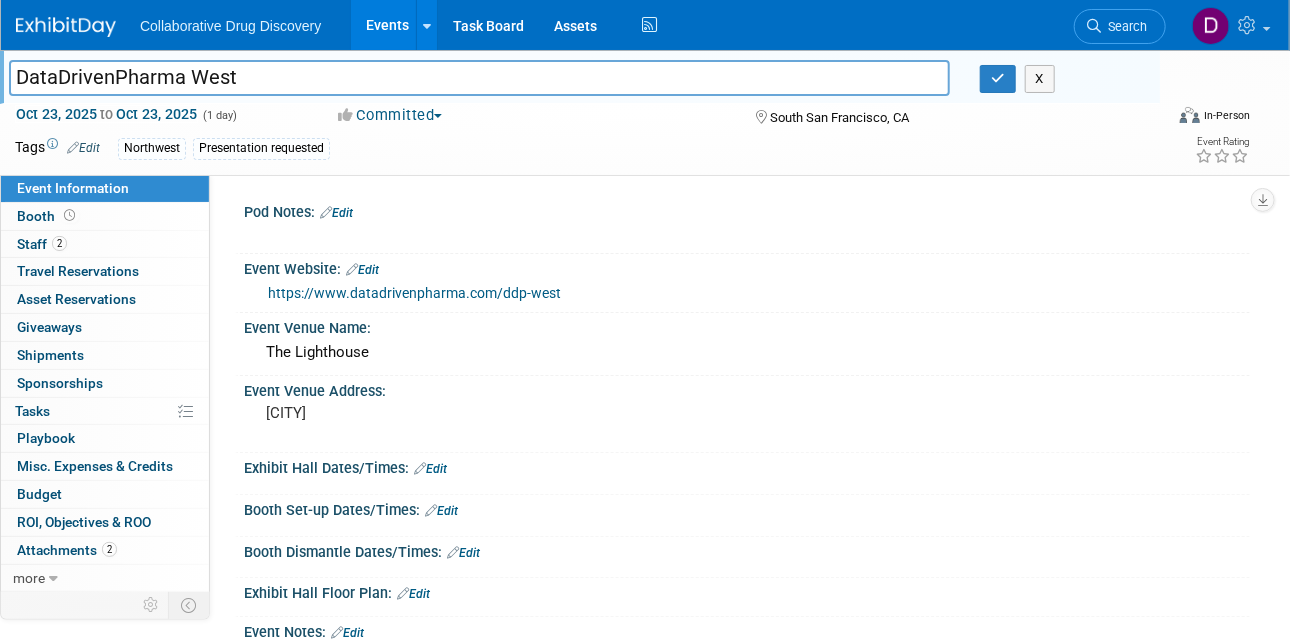 click on "DataDrivenPharma West" at bounding box center (479, 77) 